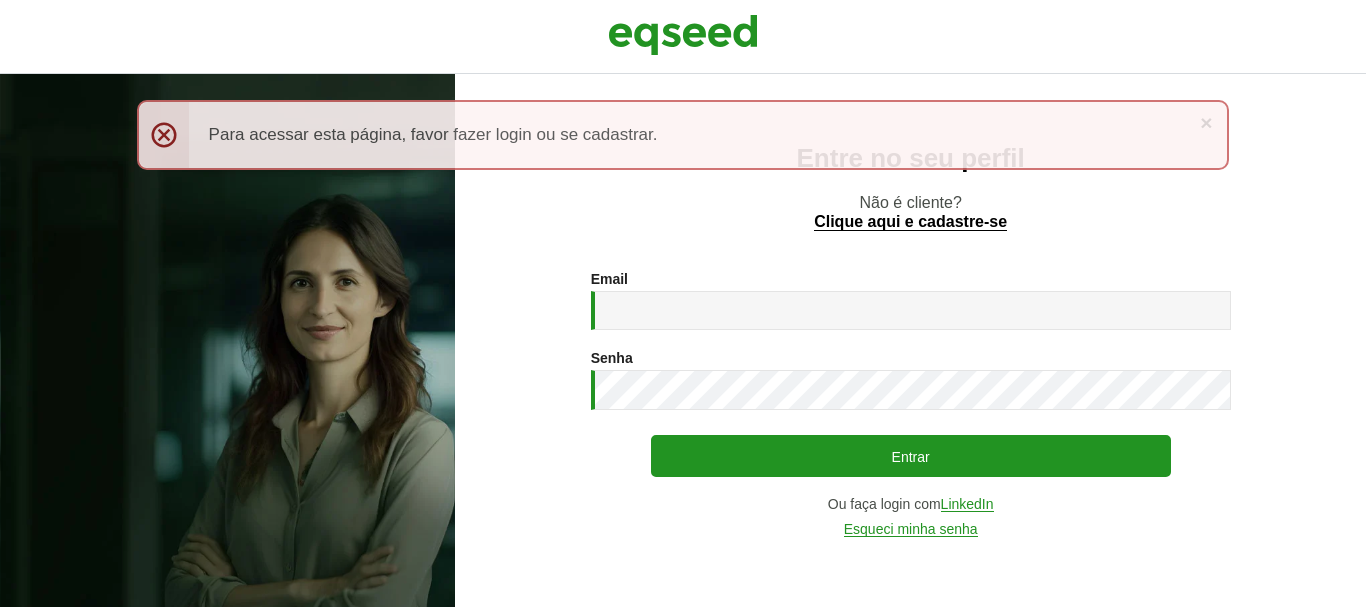 scroll, scrollTop: 0, scrollLeft: 0, axis: both 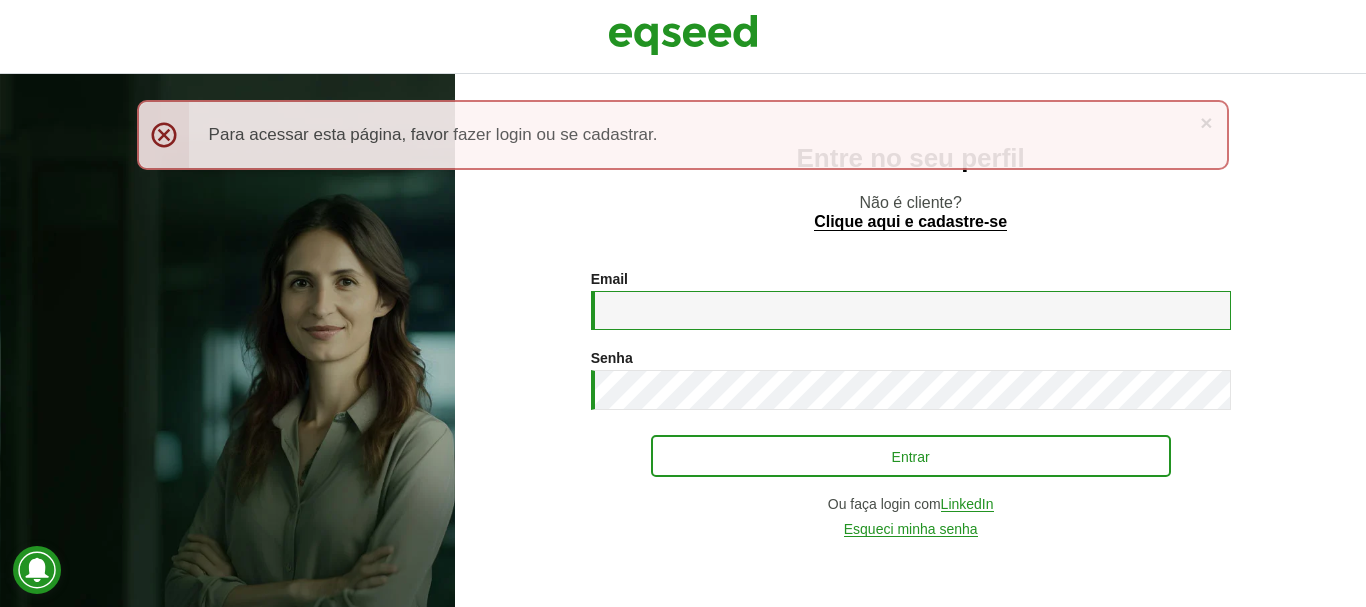 type on "**********" 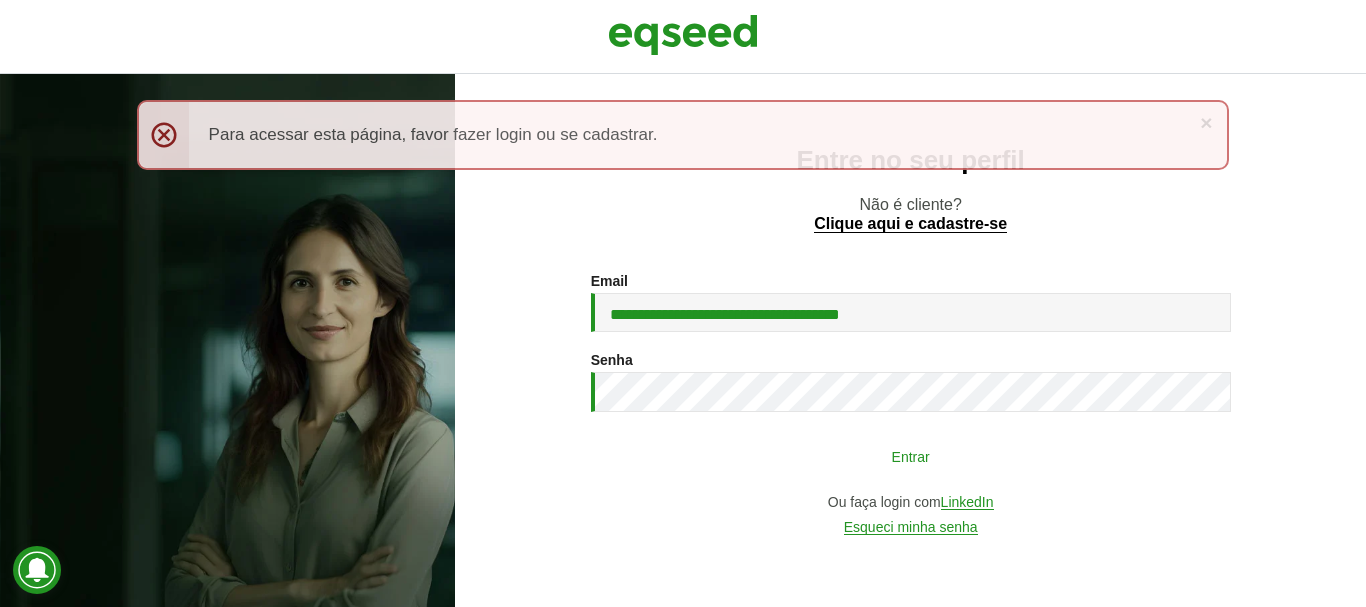 click on "Entrar" at bounding box center [911, 456] 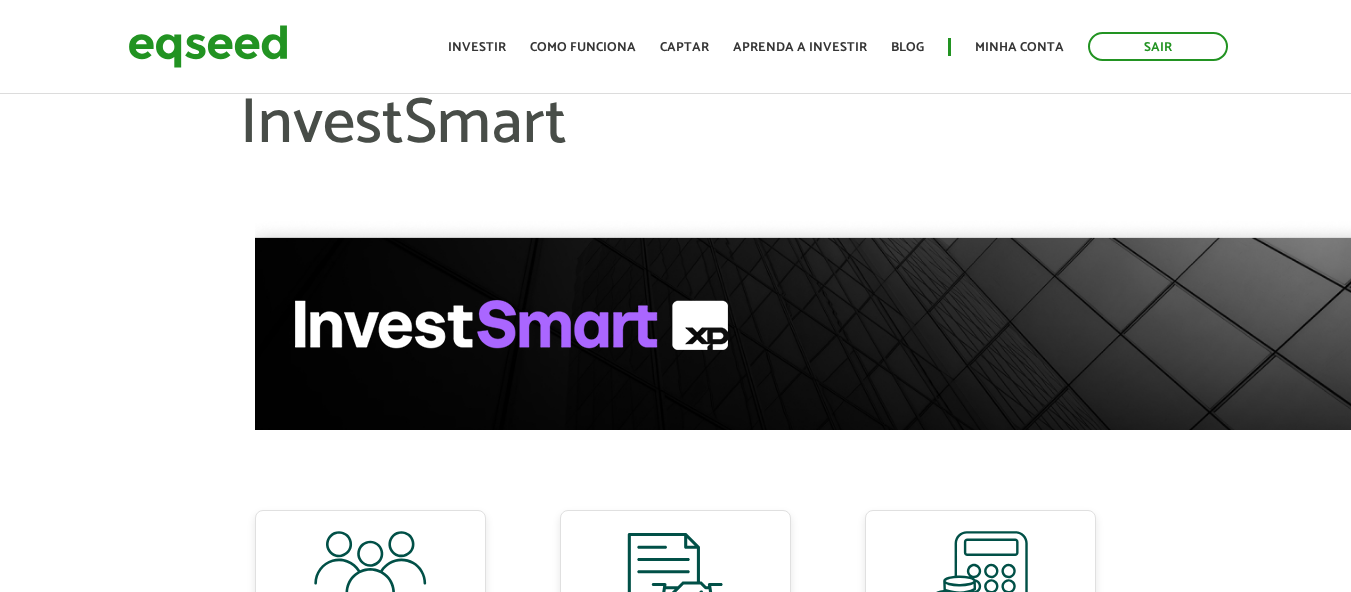 scroll, scrollTop: 0, scrollLeft: 0, axis: both 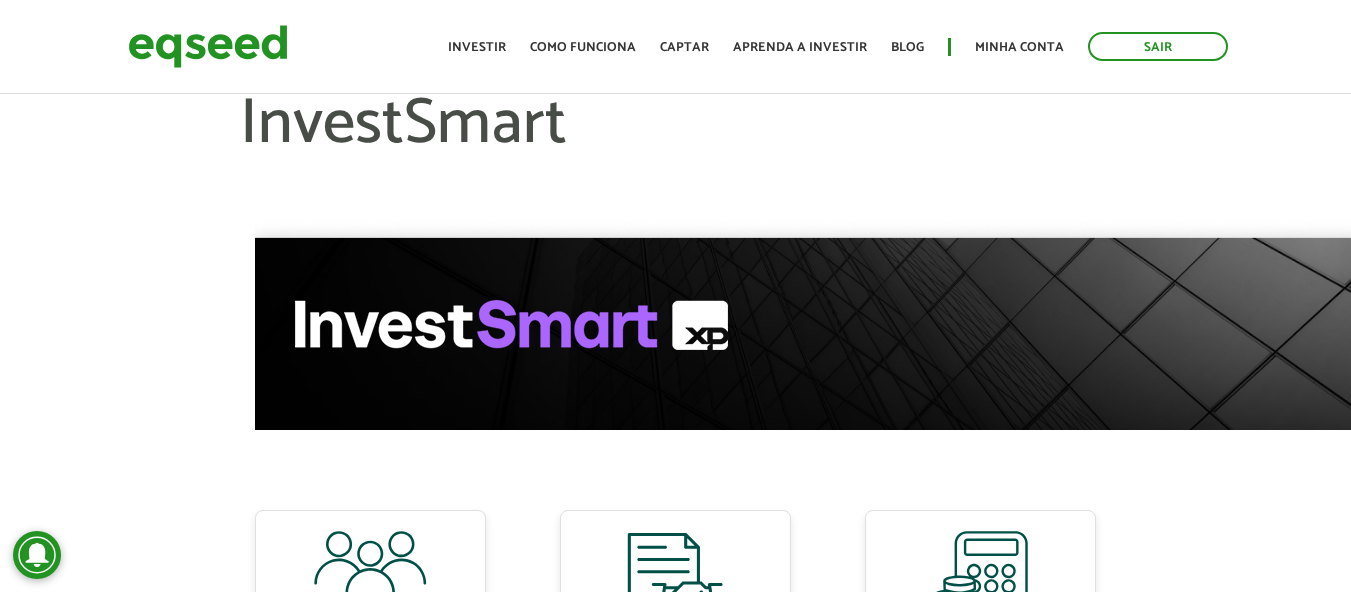 drag, startPoint x: 773, startPoint y: 128, endPoint x: 762, endPoint y: 133, distance: 12.083046 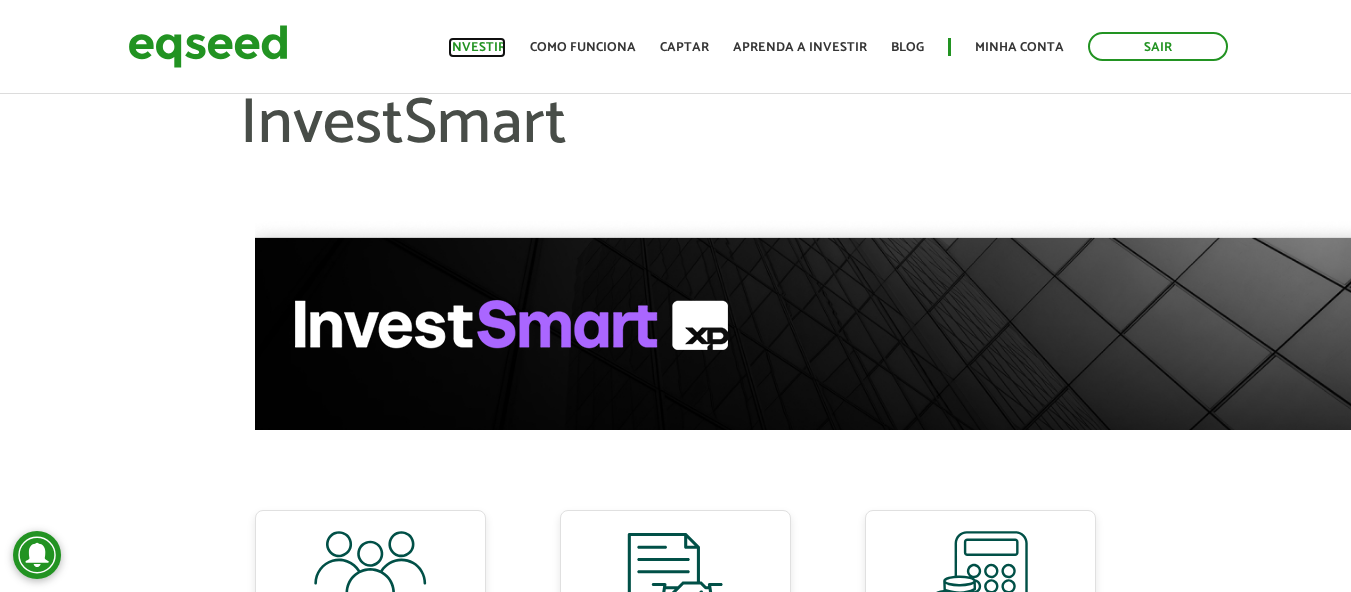 click on "Investir" at bounding box center (477, 47) 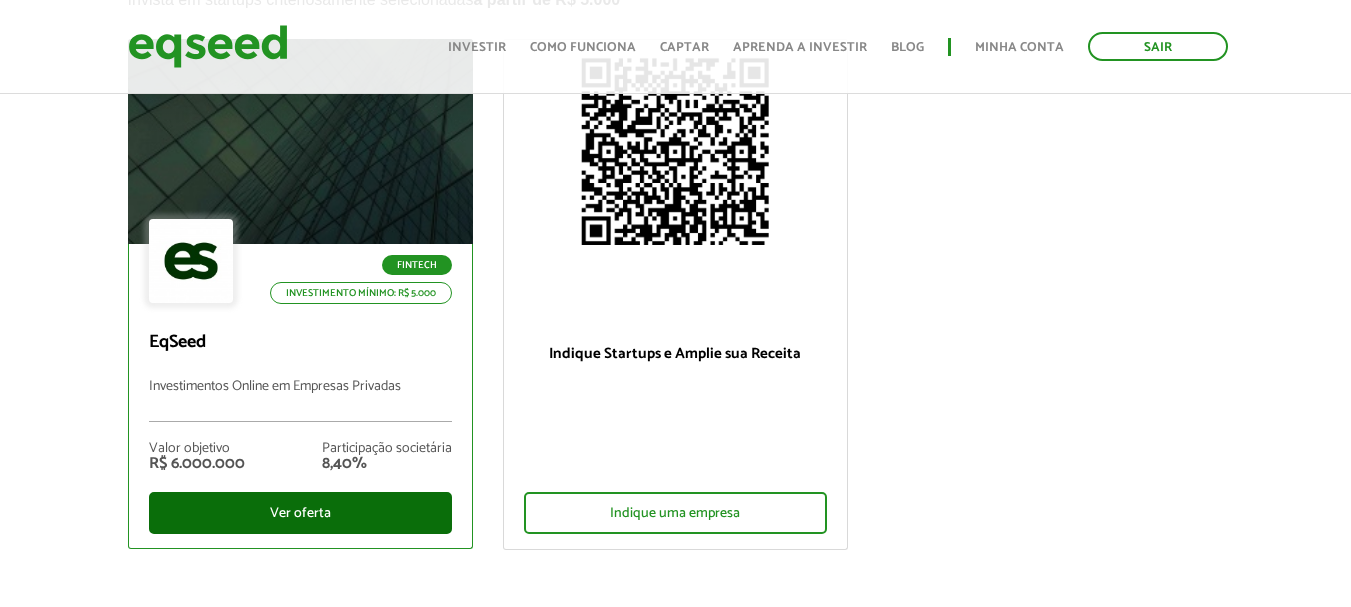 scroll, scrollTop: 200, scrollLeft: 0, axis: vertical 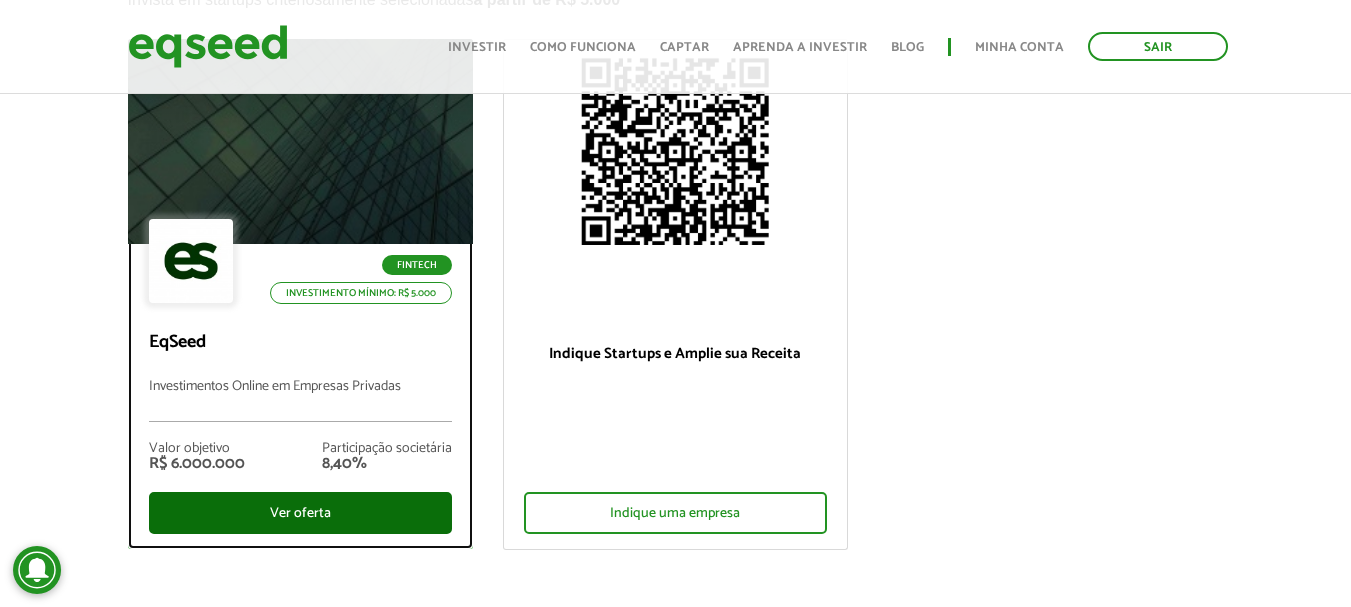 click on "Ver oferta" at bounding box center [300, 513] 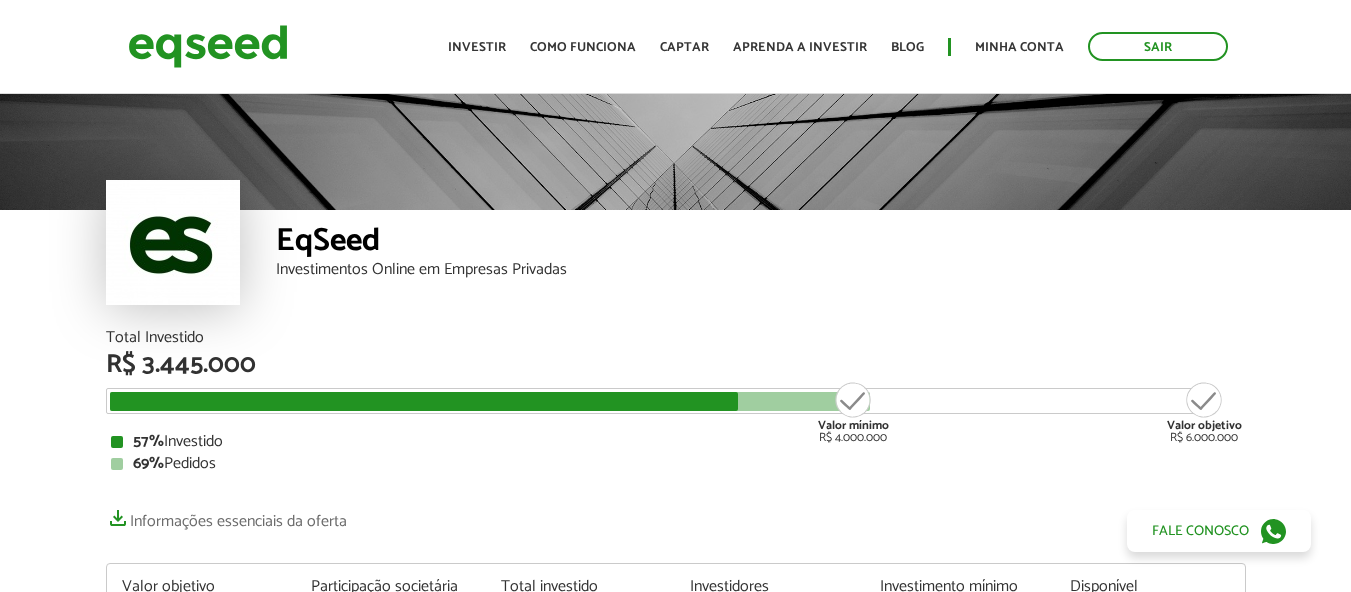 scroll, scrollTop: 0, scrollLeft: 0, axis: both 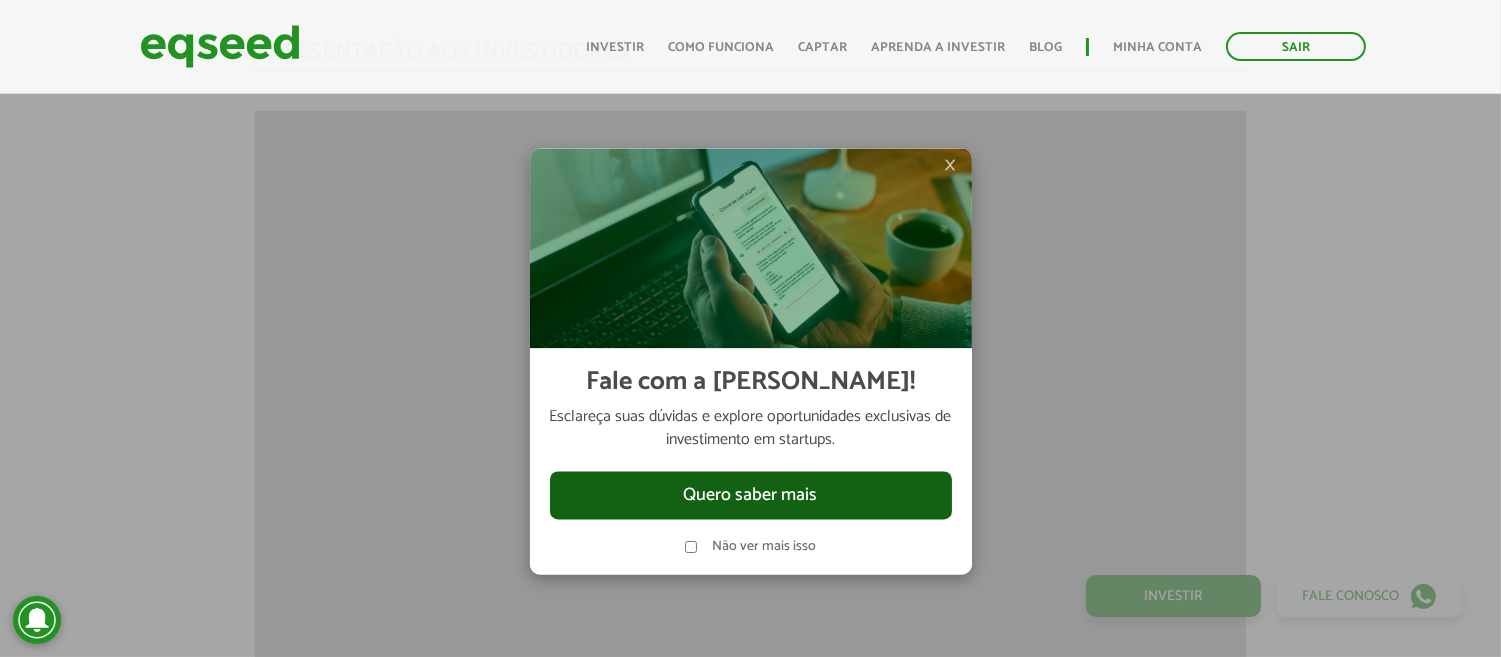 click on "Quero saber mais" at bounding box center [751, 496] 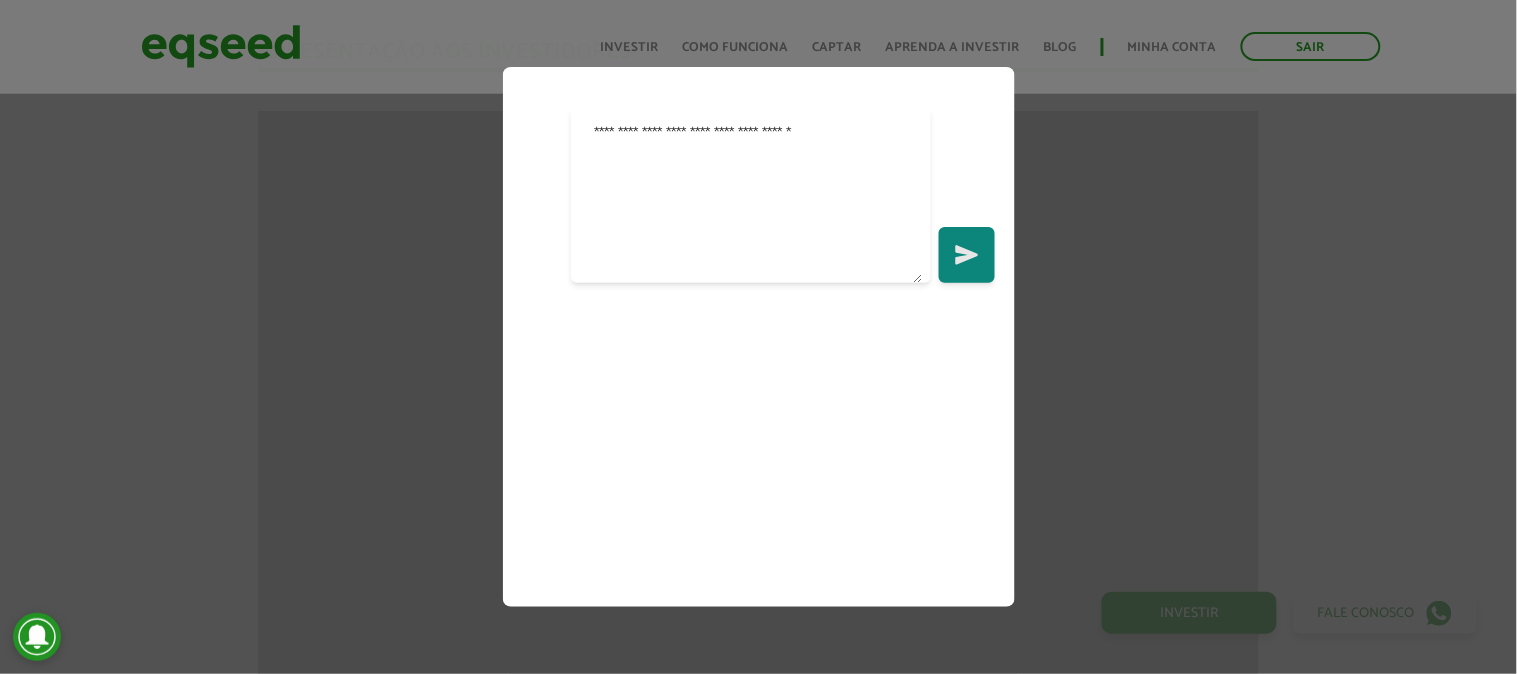 type on "**********" 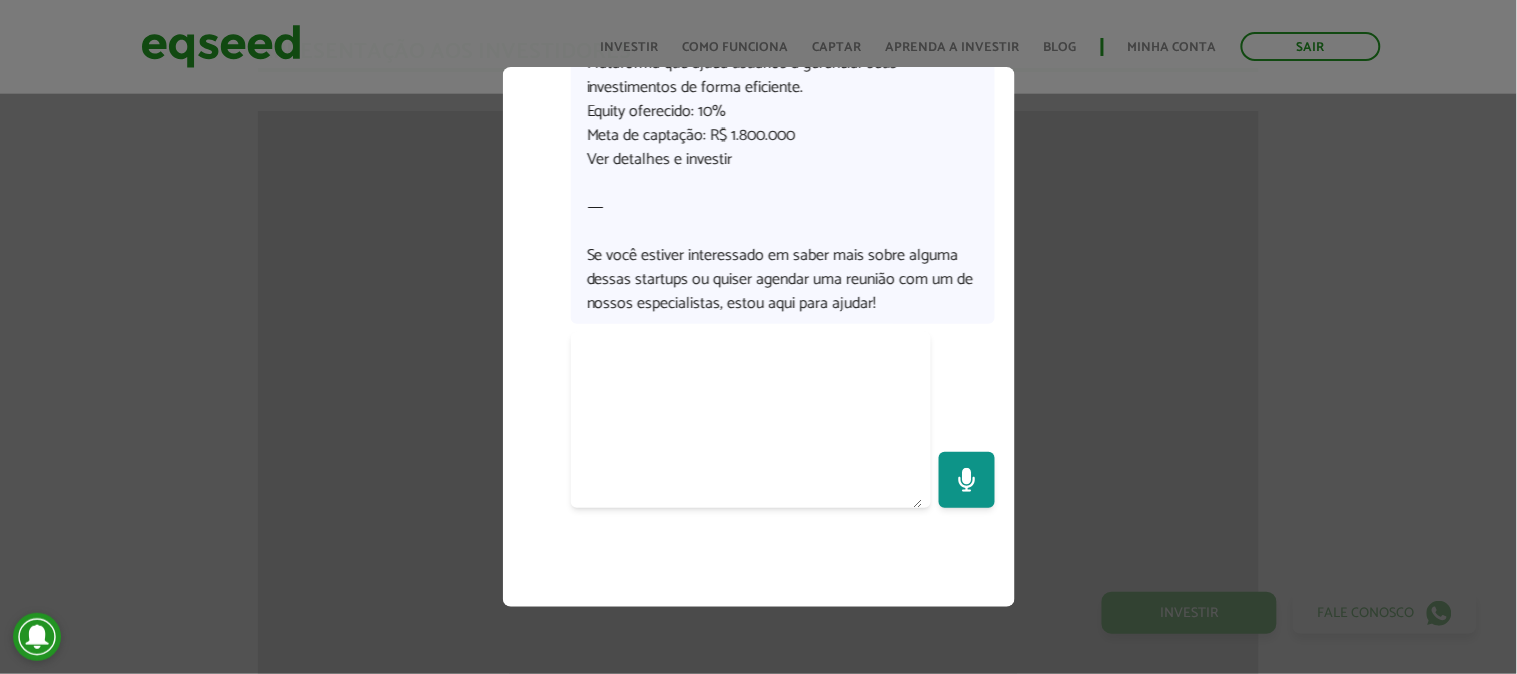 scroll, scrollTop: 1570, scrollLeft: 0, axis: vertical 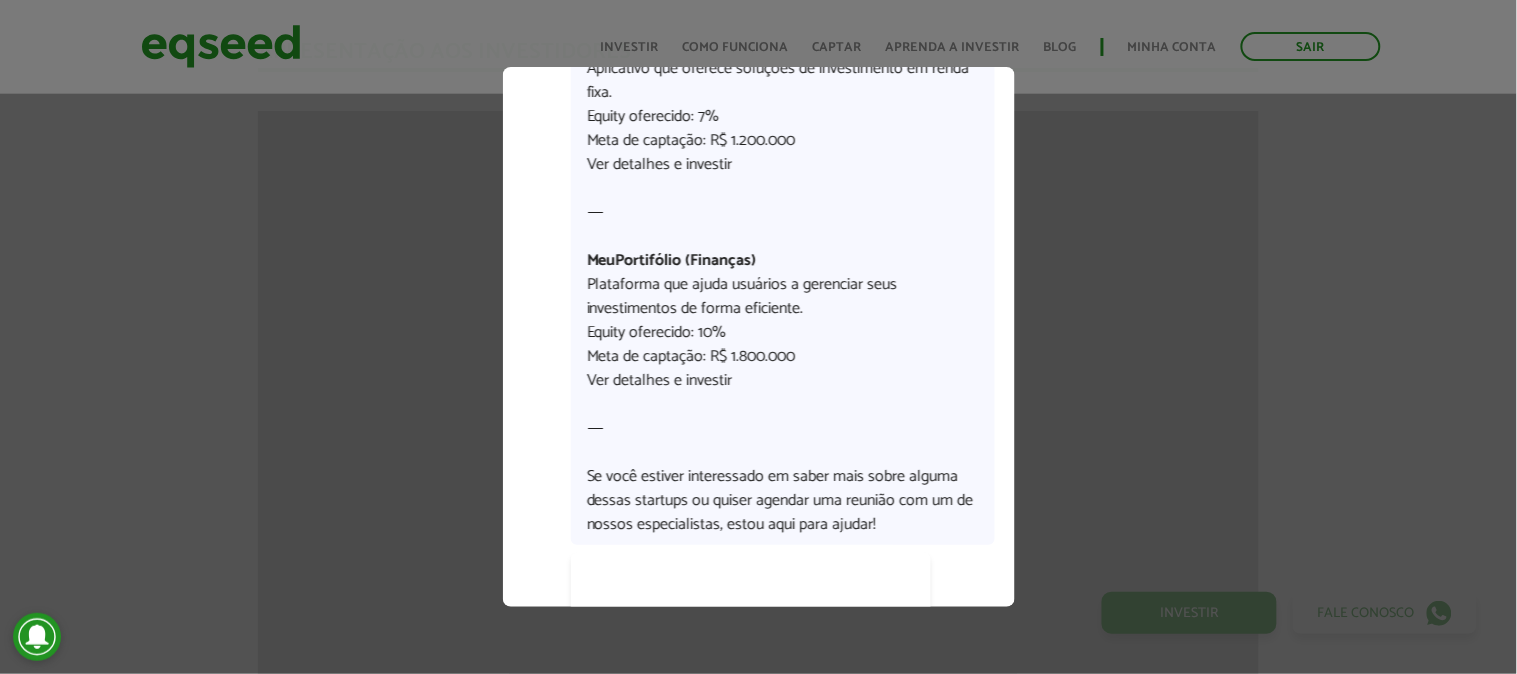 click on "MeuPortifólio (Finanças) Plataforma que ajuda usuários a gerenciar seus investimentos de forma eficiente. Equity oferecido: 10% Meta de captação: R$ 1.800.000 Ver detalhes e investir" at bounding box center [783, 321] 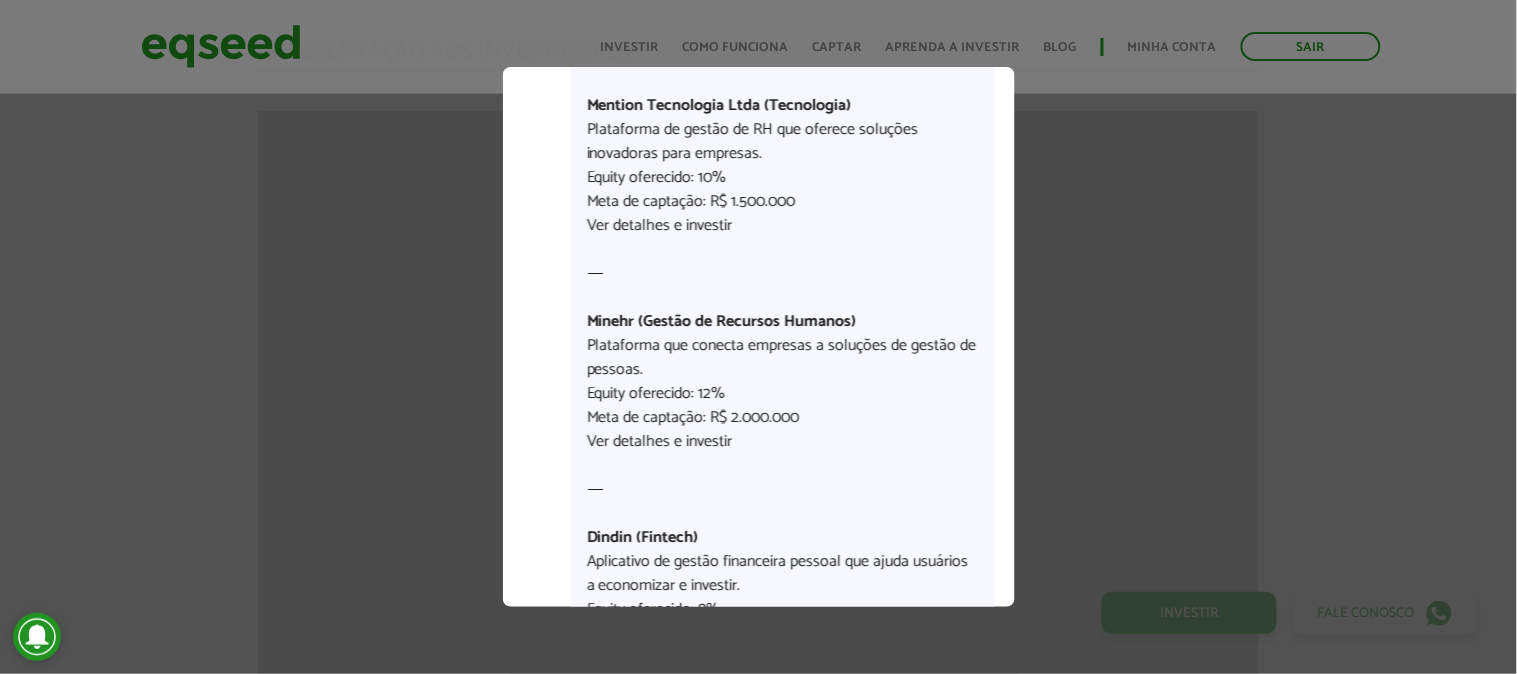 scroll, scrollTop: 222, scrollLeft: 0, axis: vertical 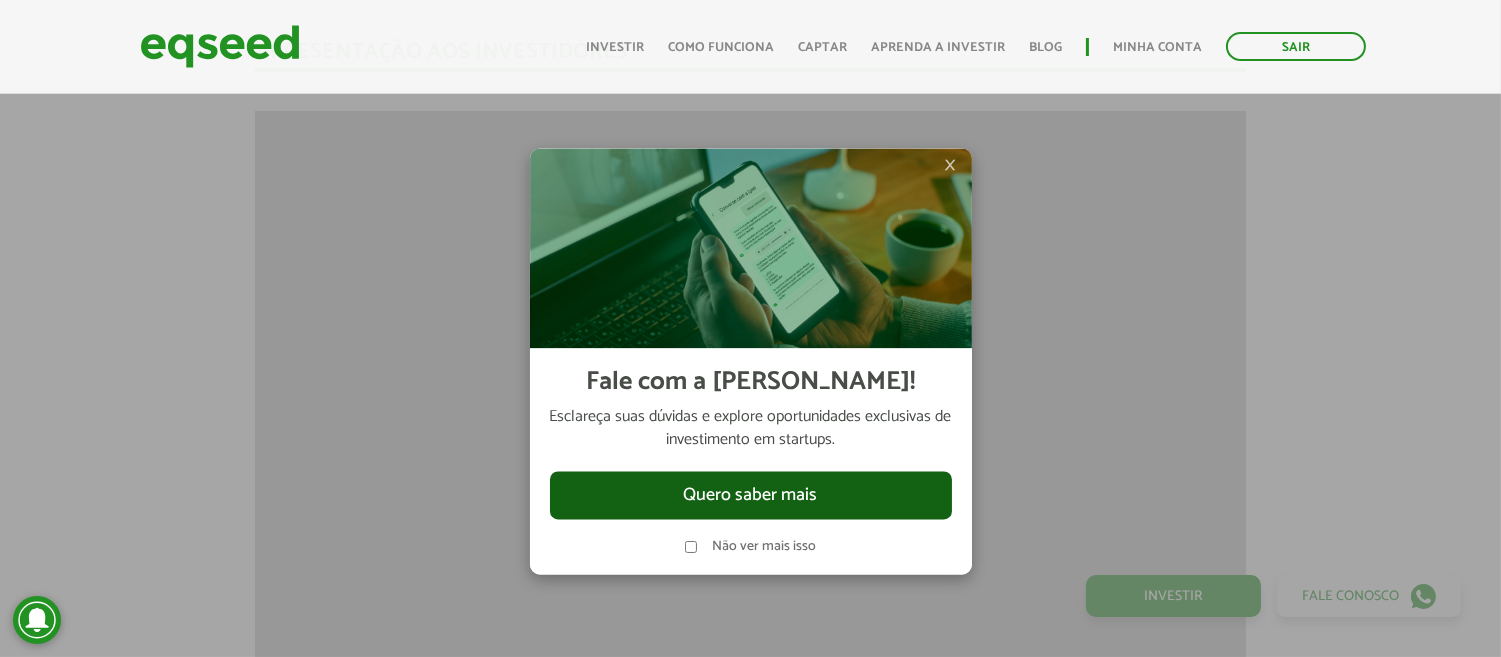 click on "Quero saber mais" at bounding box center [751, 496] 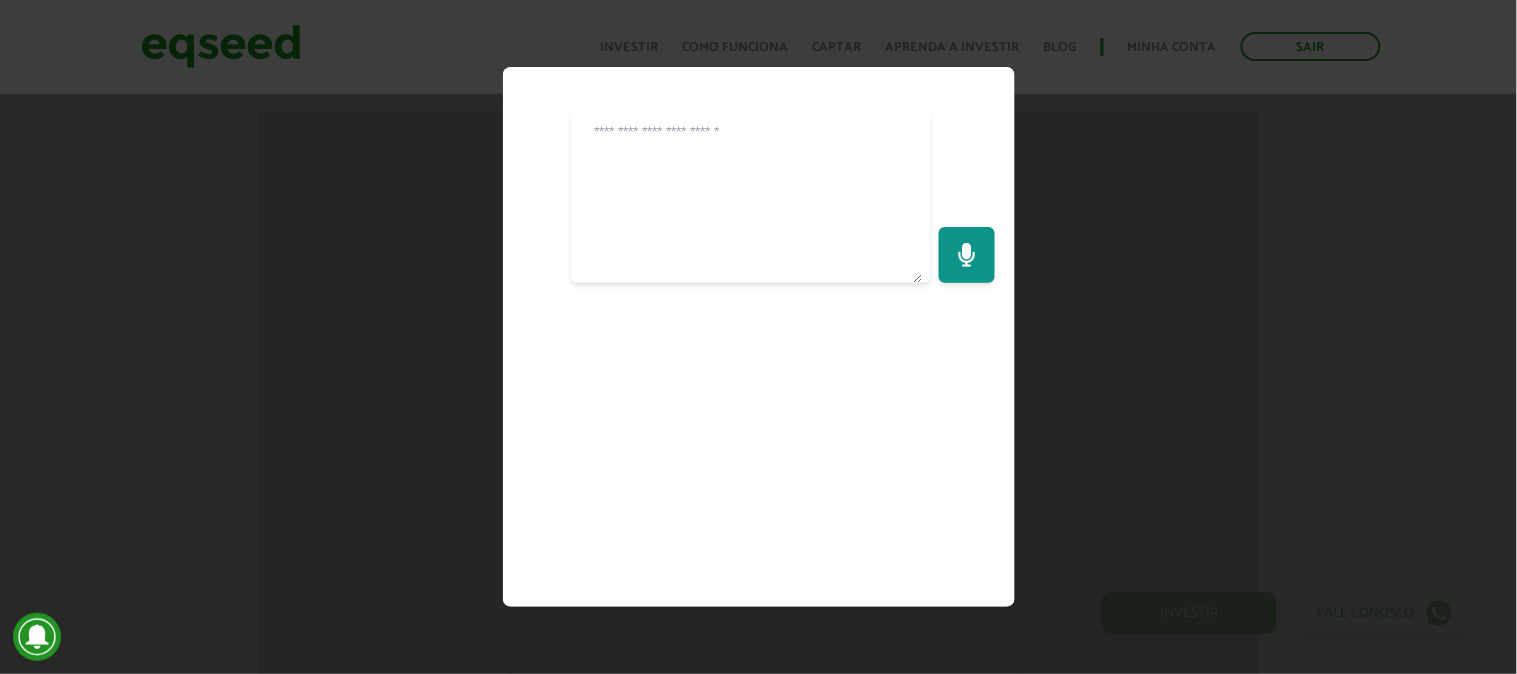 click at bounding box center (751, 195) 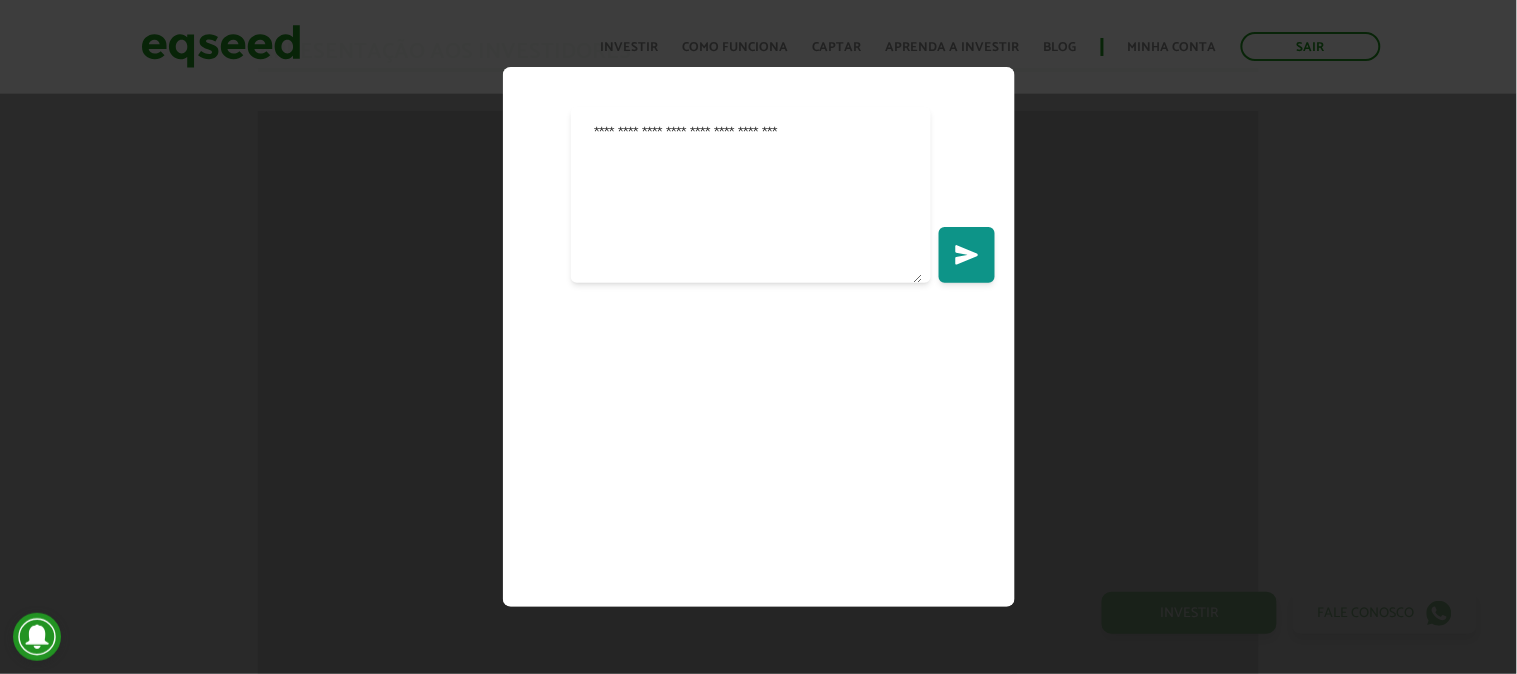 type on "**********" 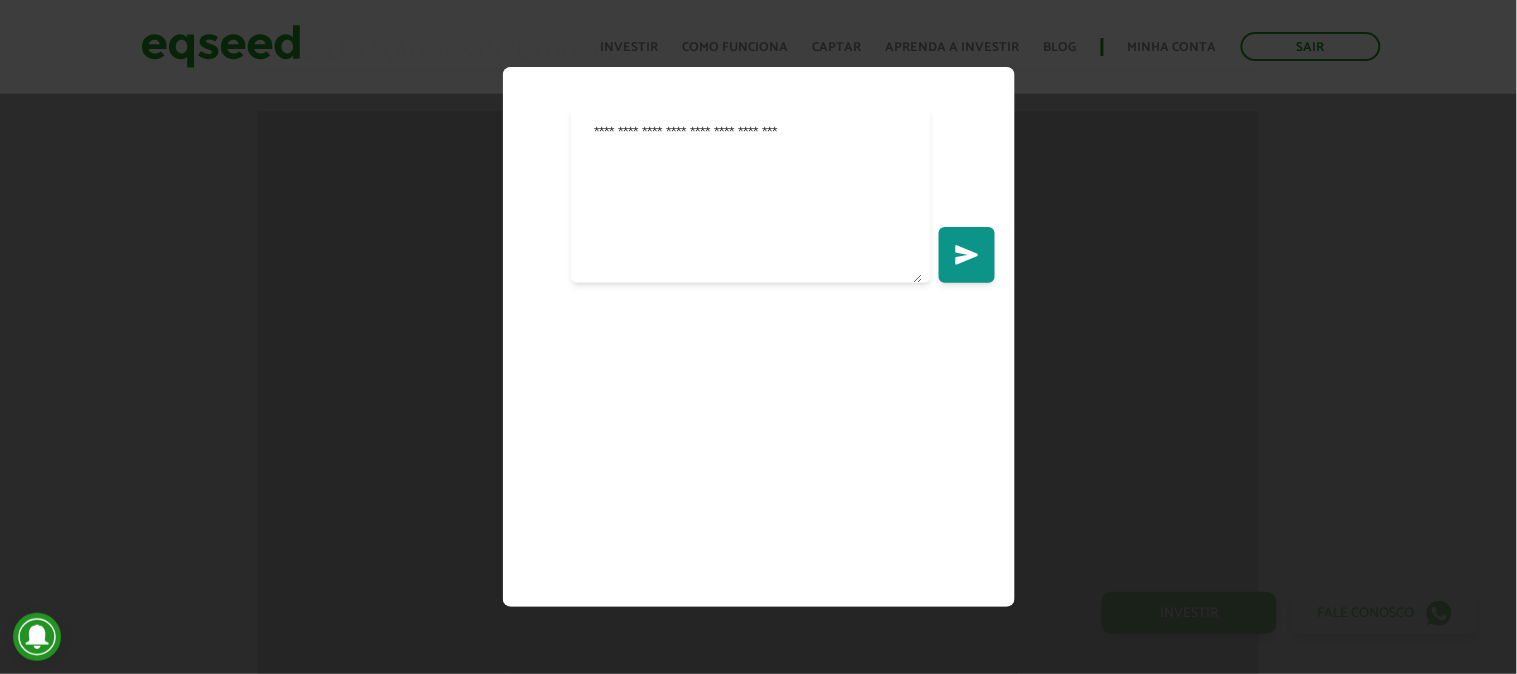 click 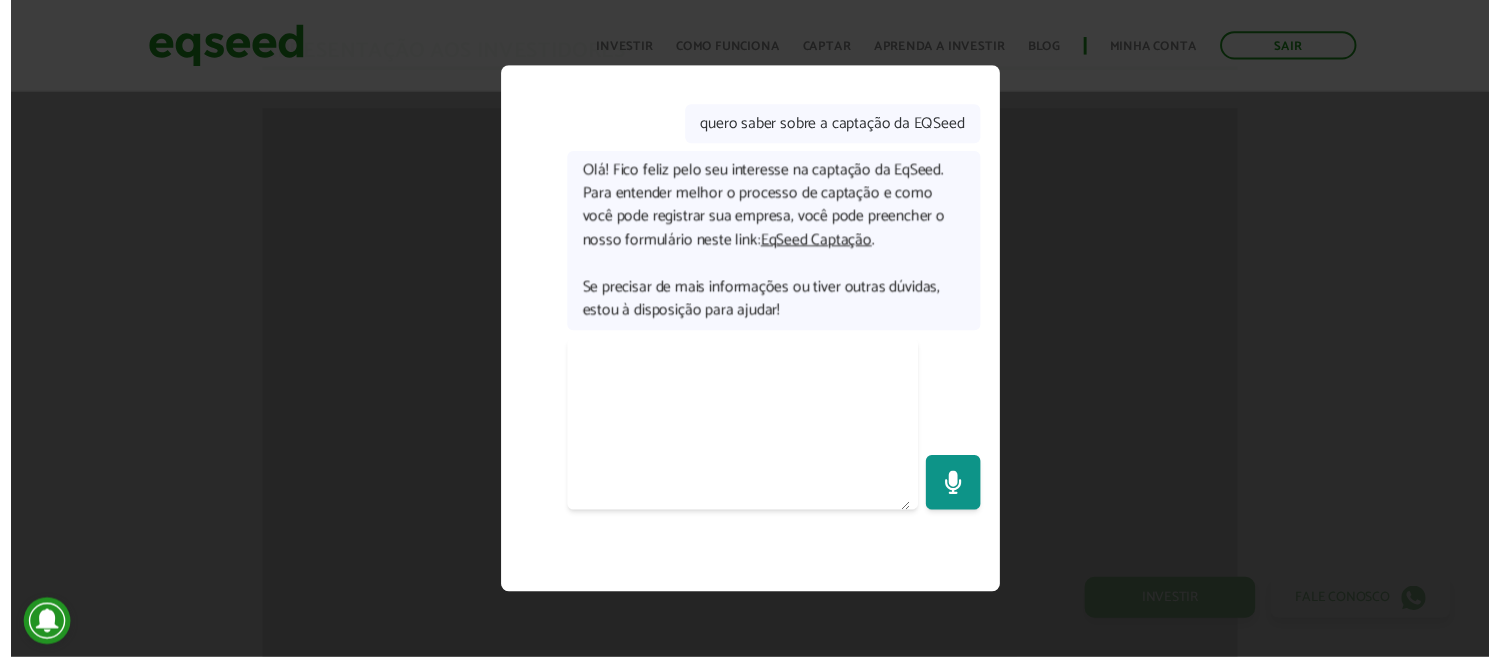 scroll, scrollTop: 15, scrollLeft: 0, axis: vertical 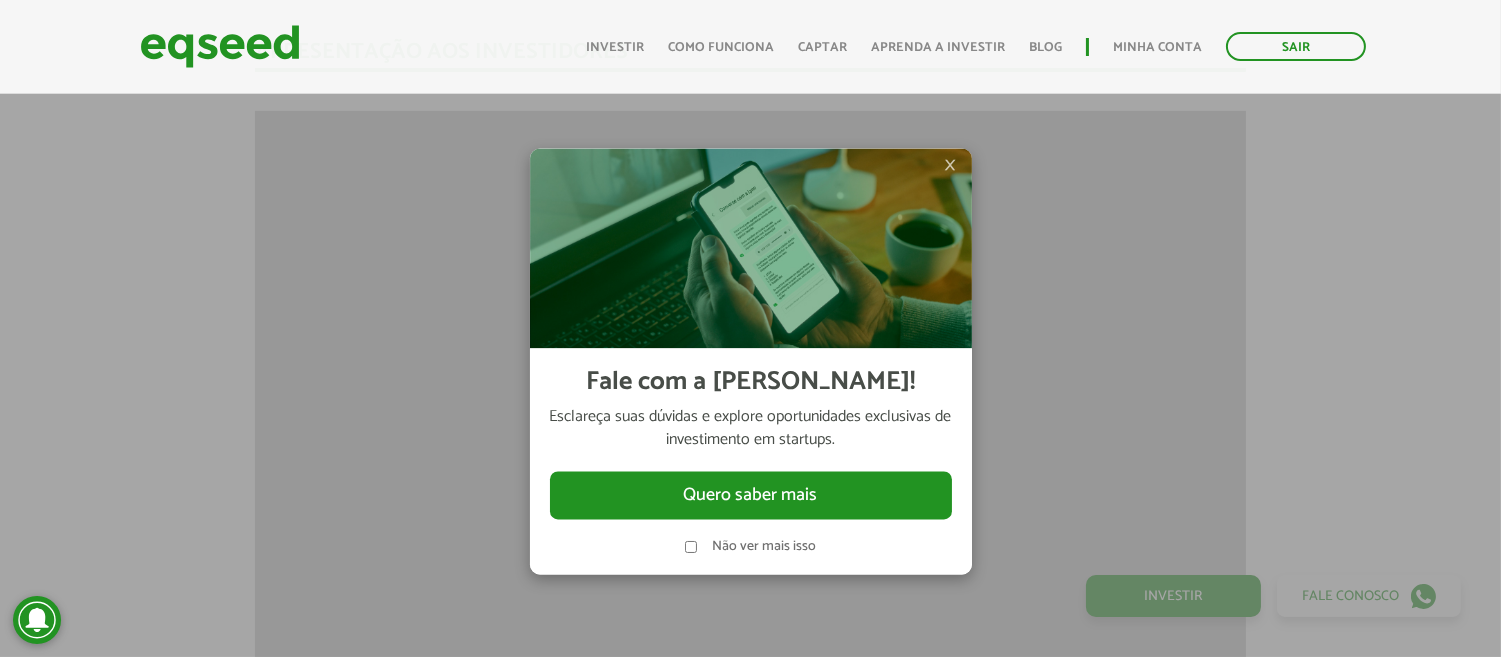 click on "×" at bounding box center (951, 165) 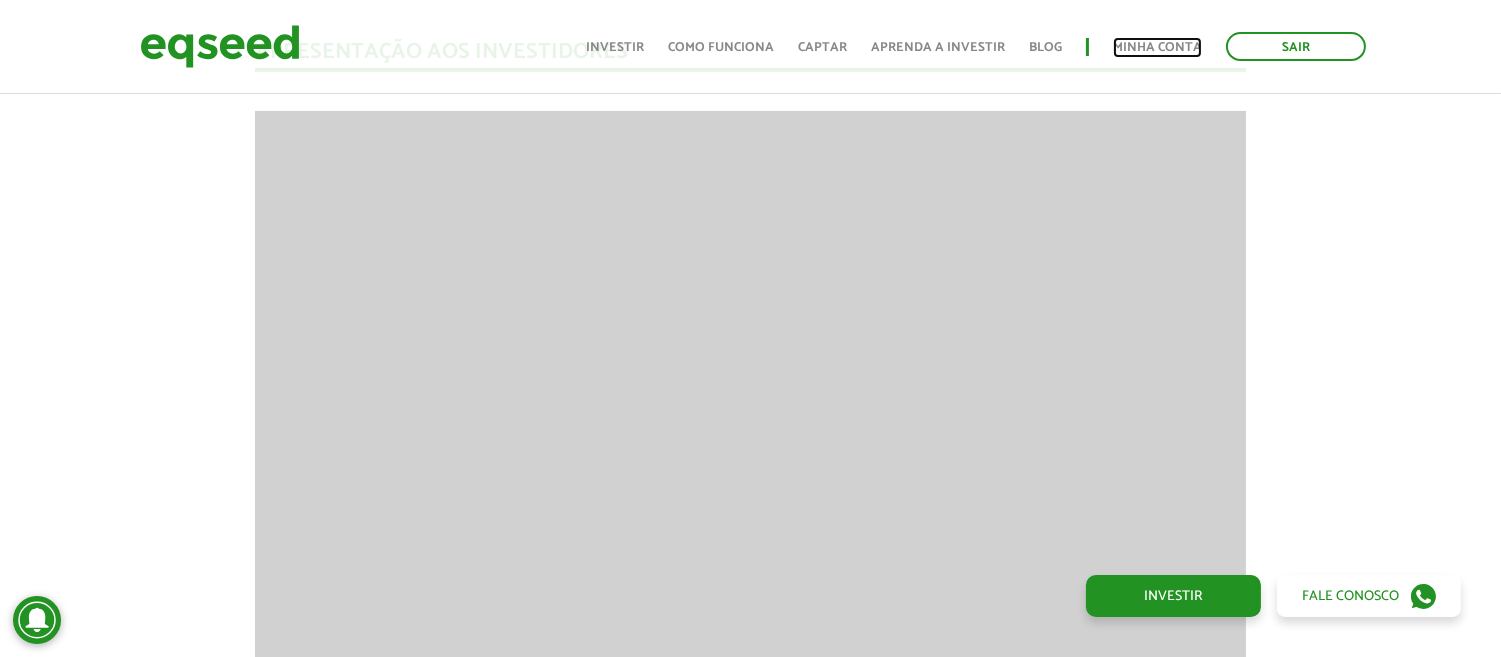 click on "Minha conta" at bounding box center (1157, 47) 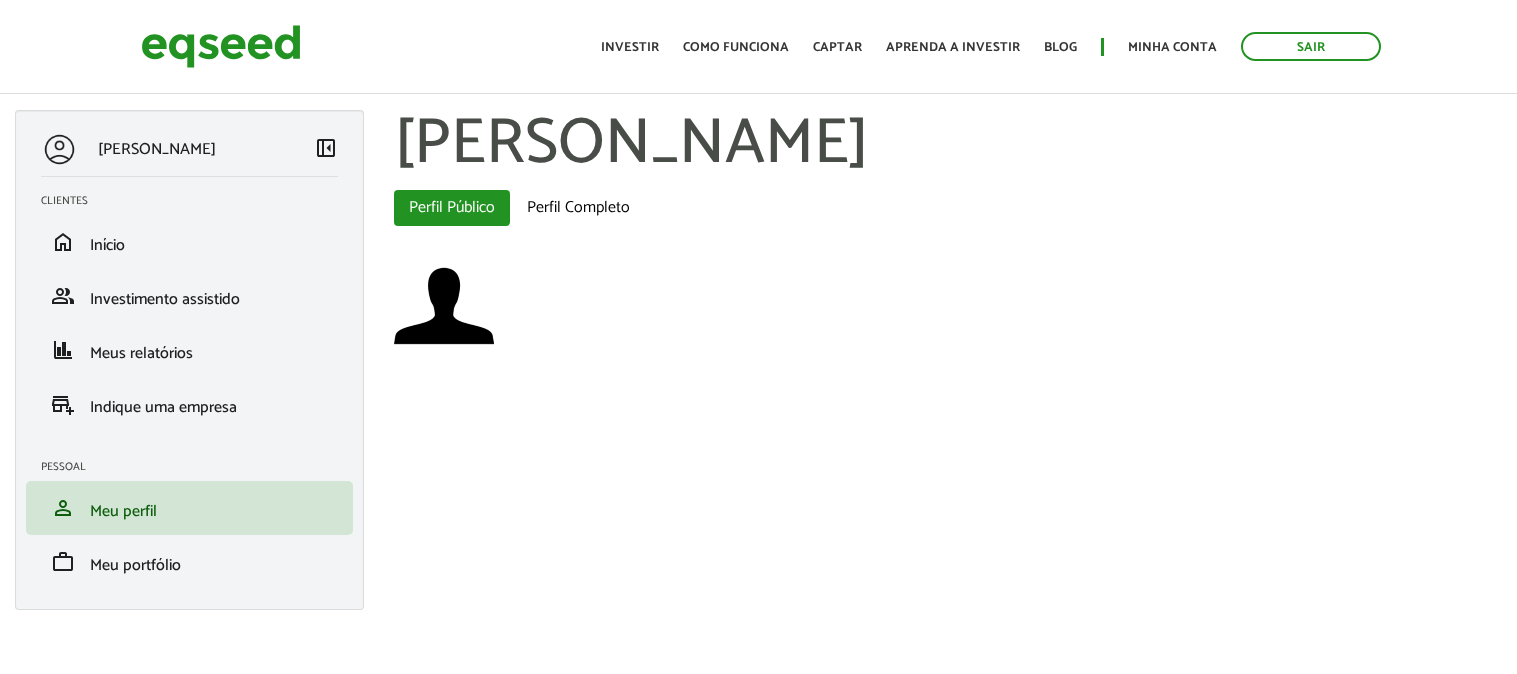 scroll, scrollTop: 0, scrollLeft: 0, axis: both 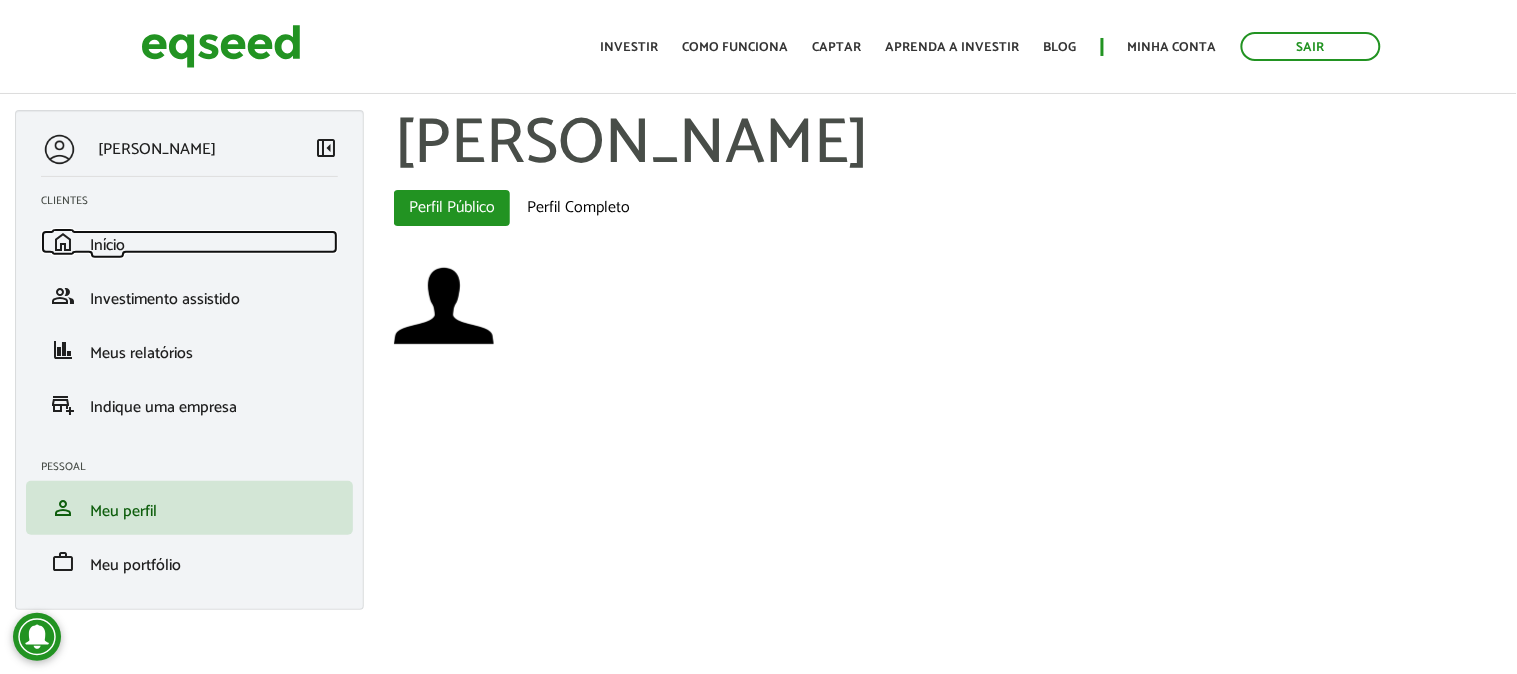 drag, startPoint x: 190, startPoint y: 243, endPoint x: 548, endPoint y: 4, distance: 430.44745 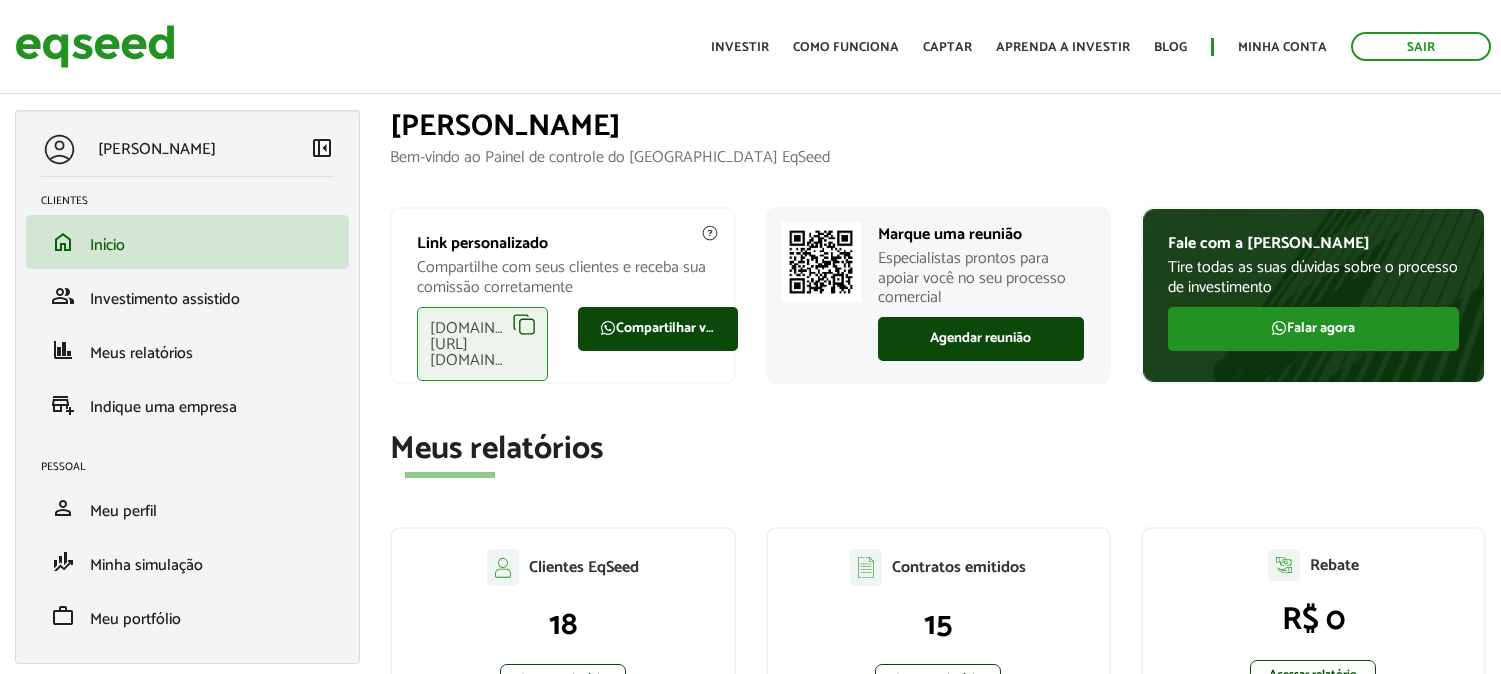 scroll, scrollTop: 0, scrollLeft: 0, axis: both 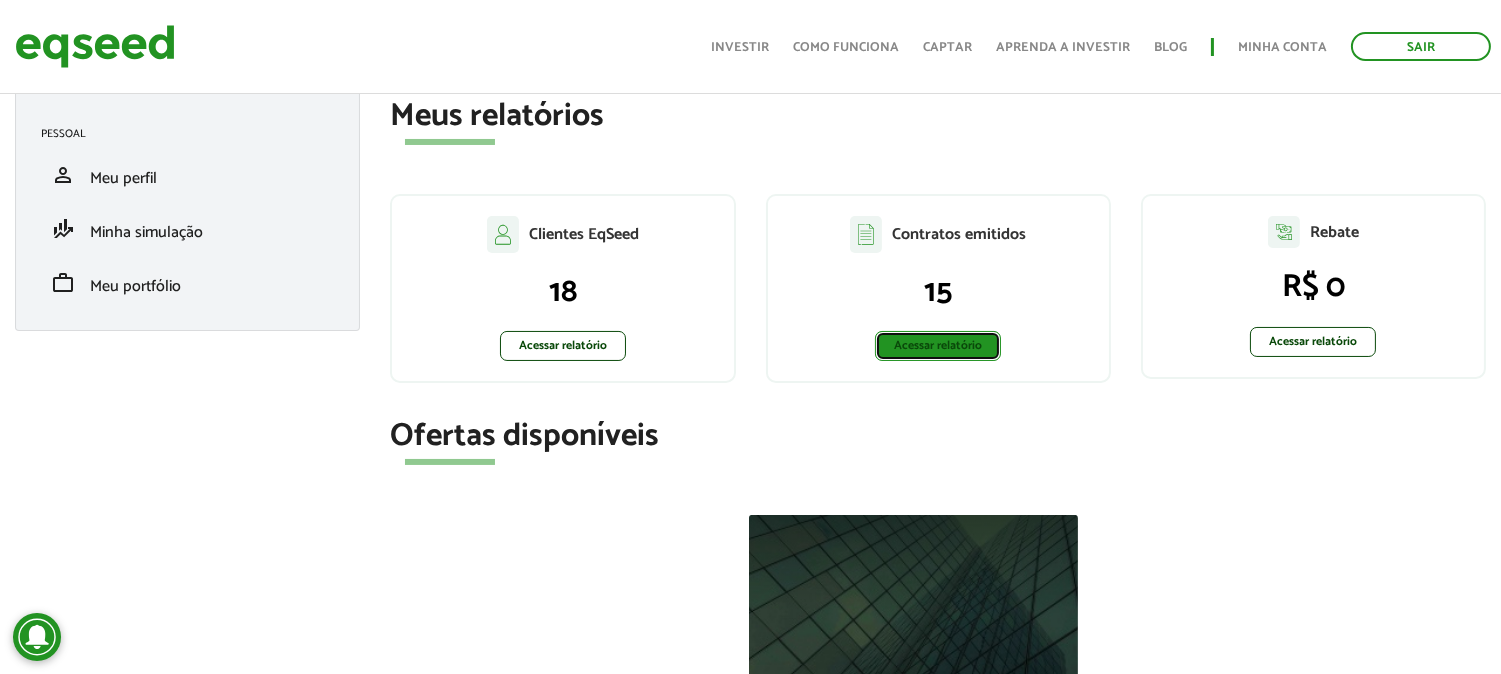 click on "Acessar relatório" at bounding box center (938, 346) 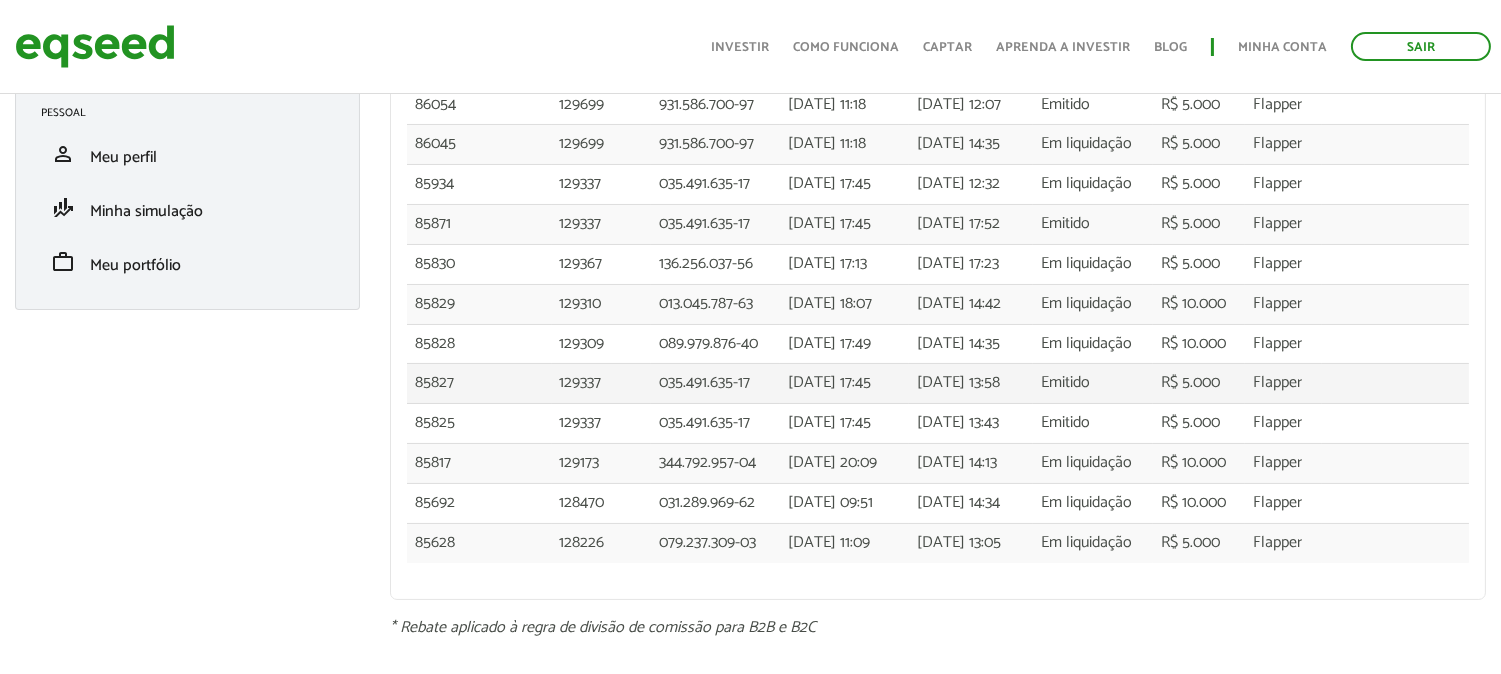 scroll, scrollTop: 354, scrollLeft: 0, axis: vertical 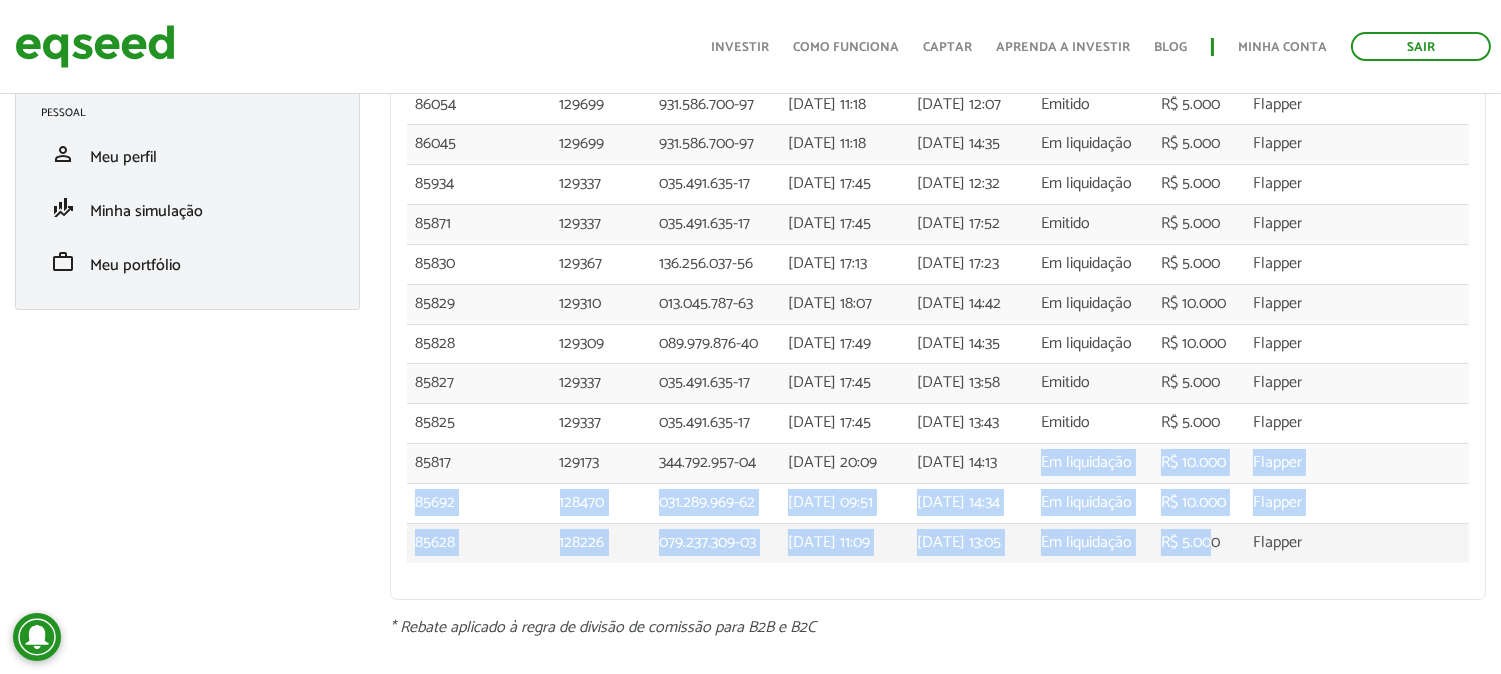 drag, startPoint x: 1150, startPoint y: 466, endPoint x: 1227, endPoint y: 544, distance: 109.60383 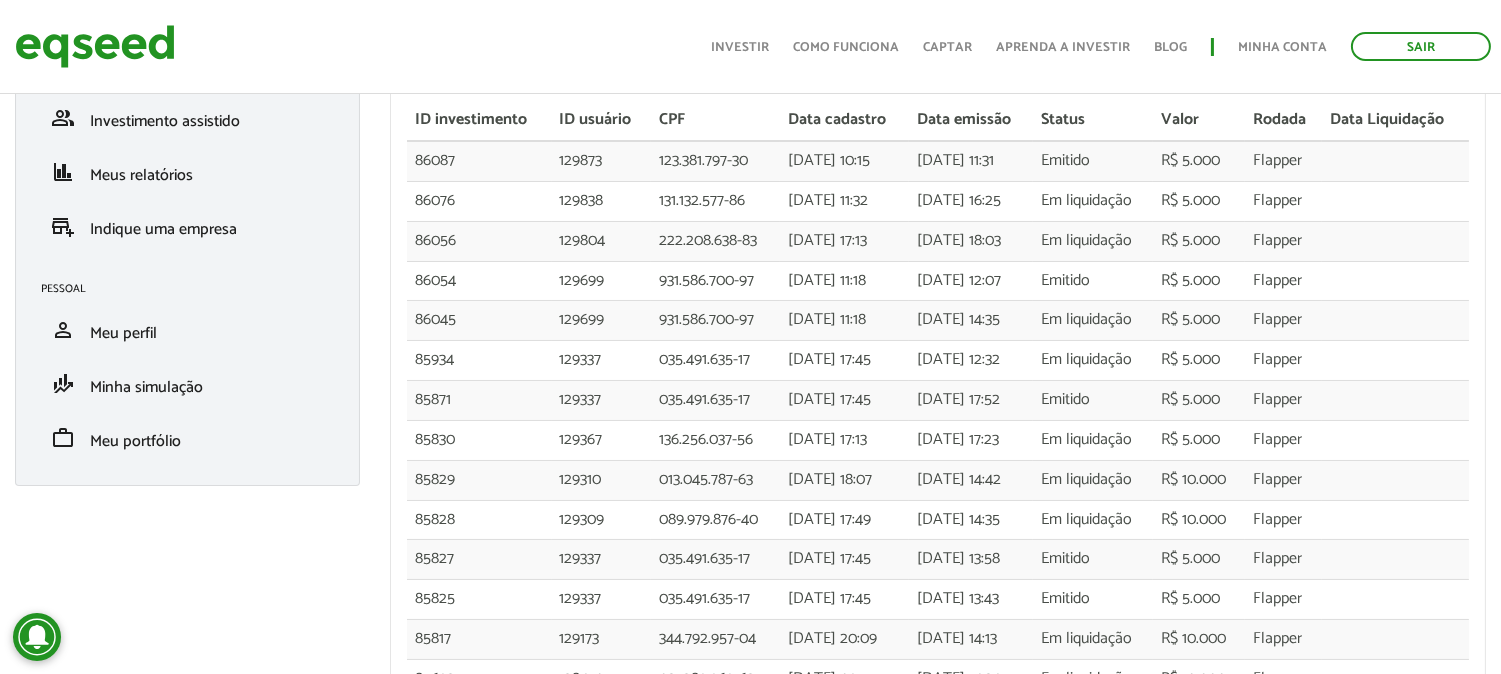 scroll, scrollTop: 0, scrollLeft: 0, axis: both 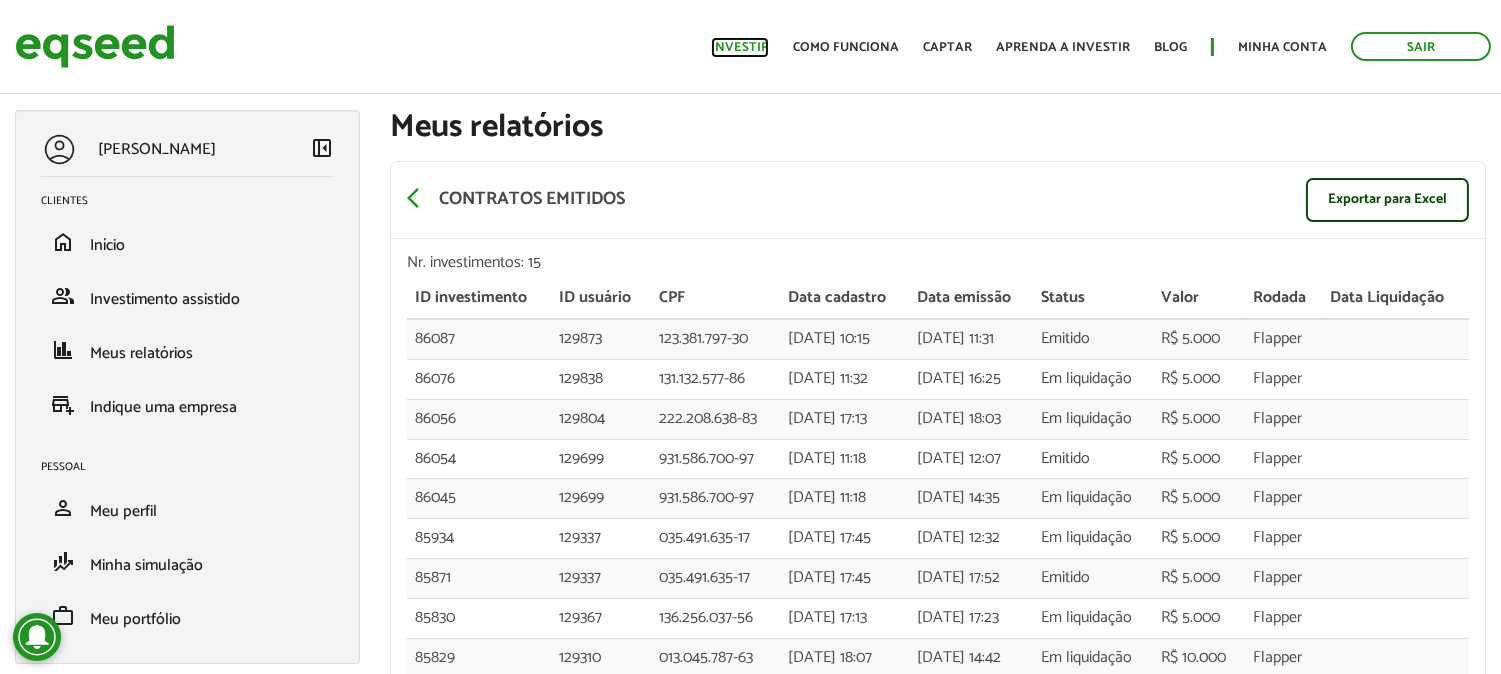 click on "Investir" at bounding box center (740, 47) 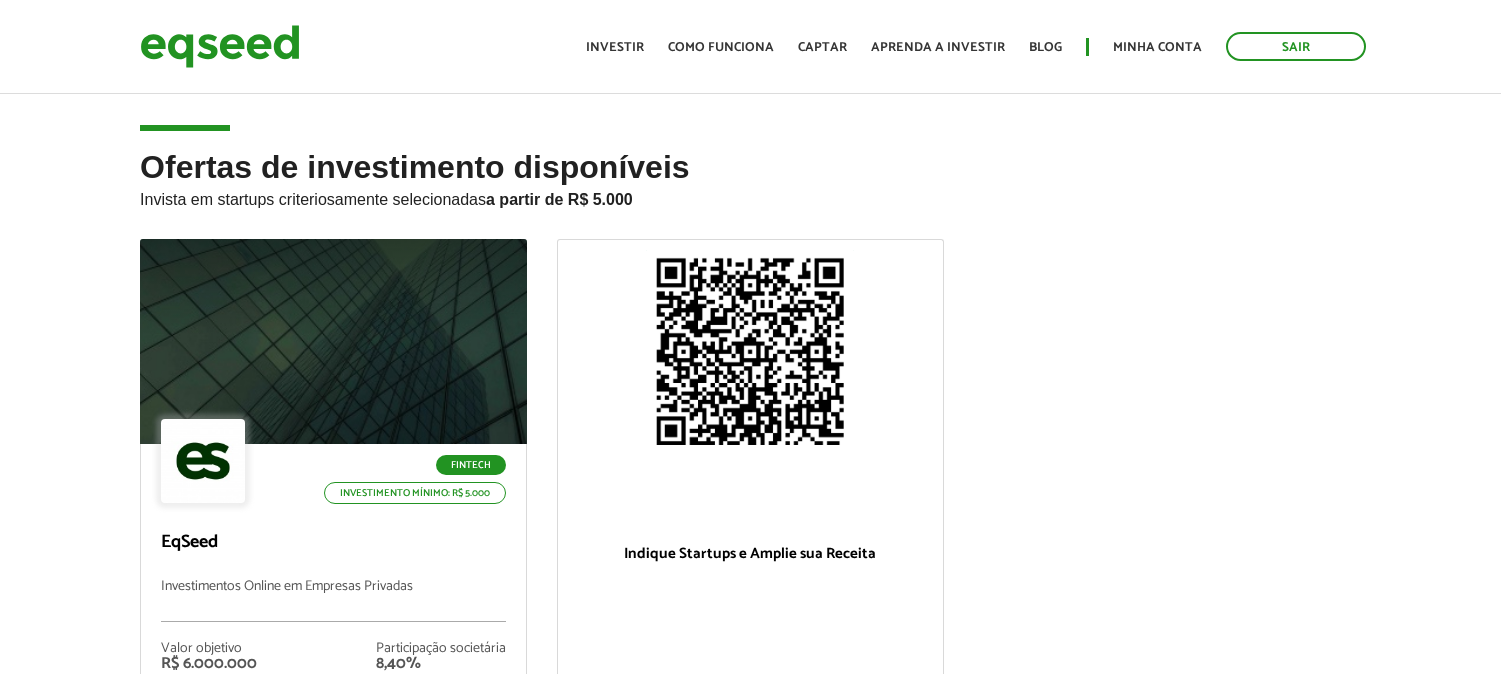 scroll, scrollTop: 0, scrollLeft: 0, axis: both 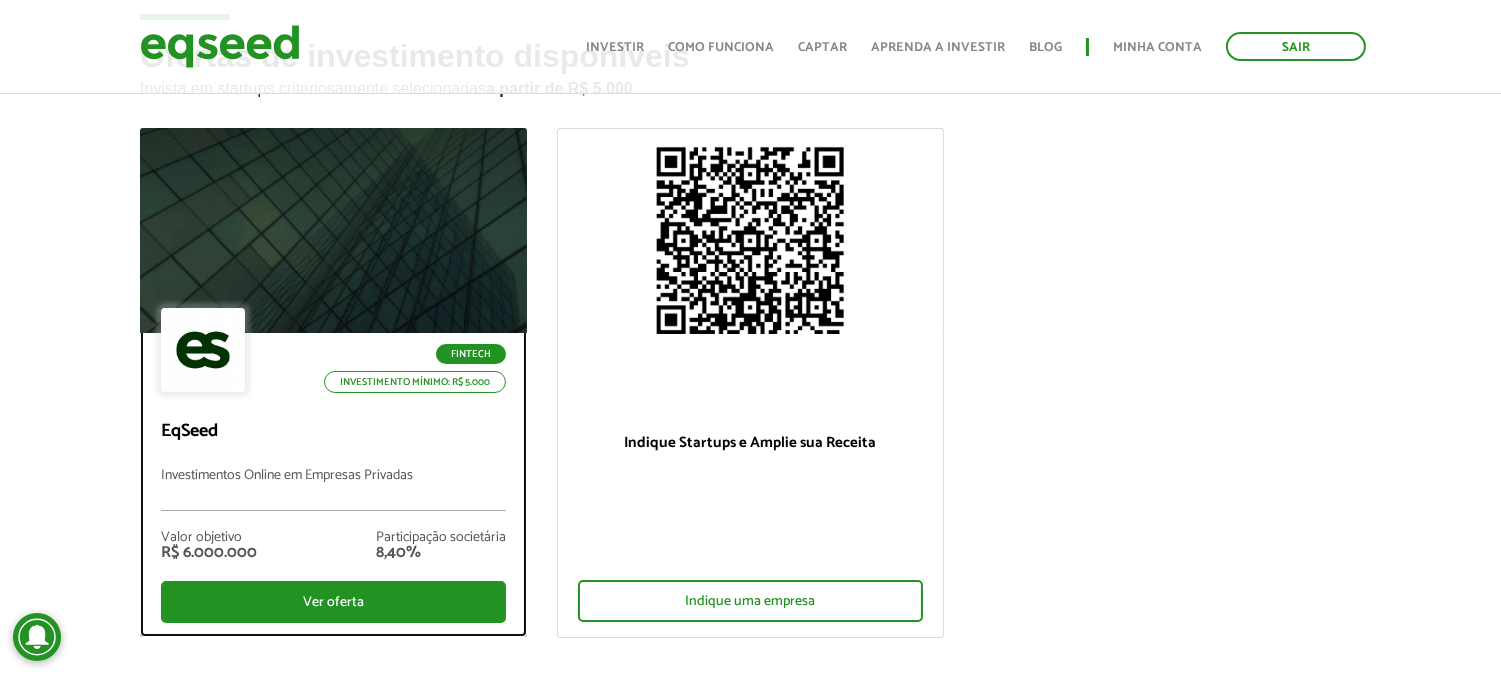 click at bounding box center [333, 231] 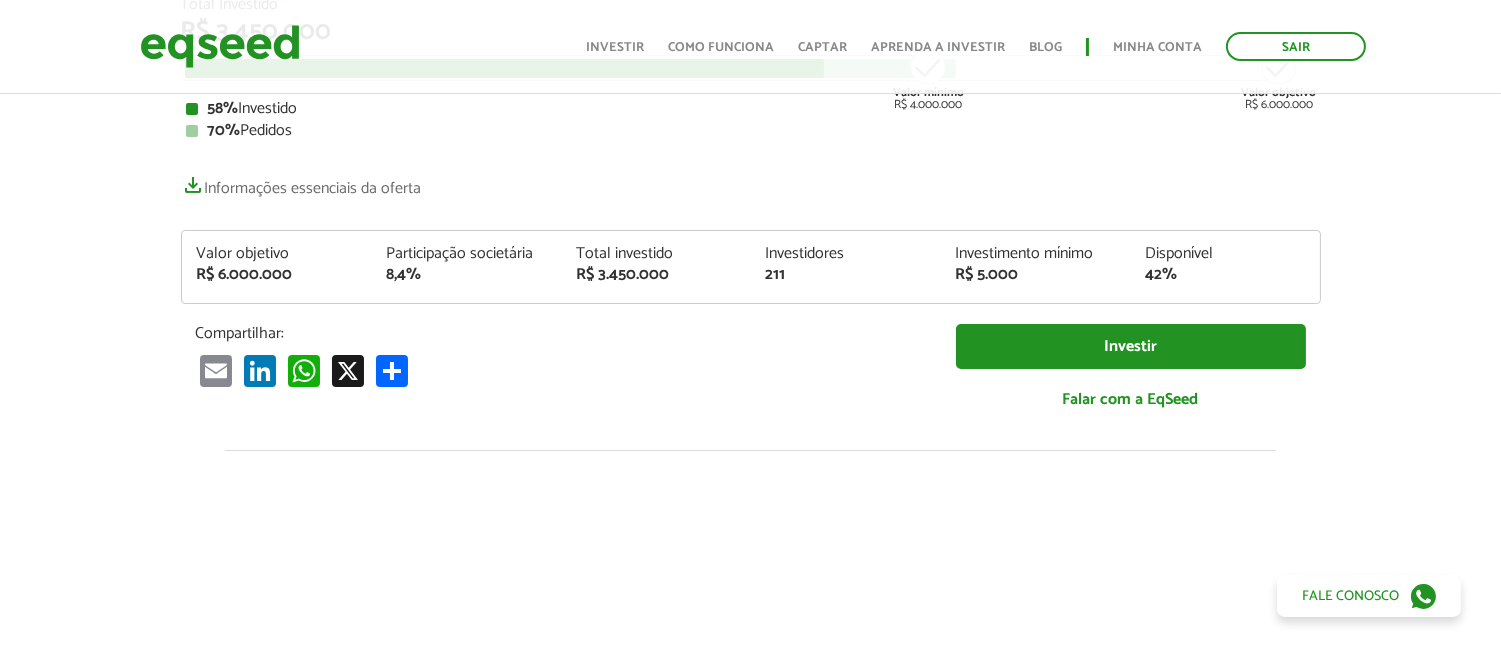scroll, scrollTop: 333, scrollLeft: 0, axis: vertical 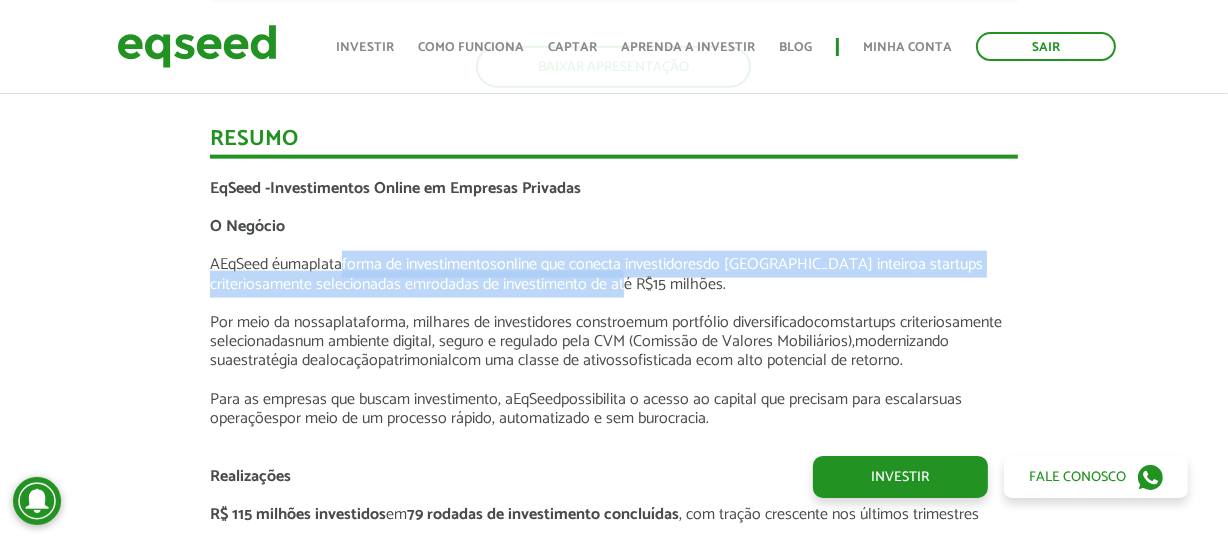 click on "A  EqSeed   é  uma  plataforma de investime ntos  online   que   conecta investidores  do [GEOGRAPHIC_DATA] inteiro  a startups criteriosamente selecionadas   em  rodadas de investimento de até R$15 milhões." at bounding box center (596, 274) 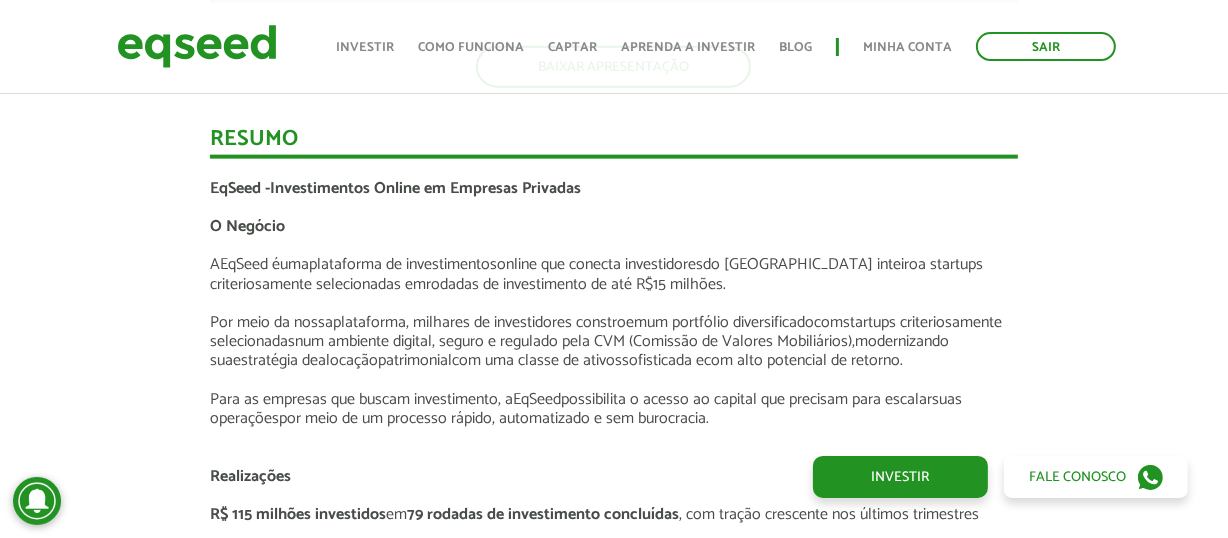 click at bounding box center (614, 380) 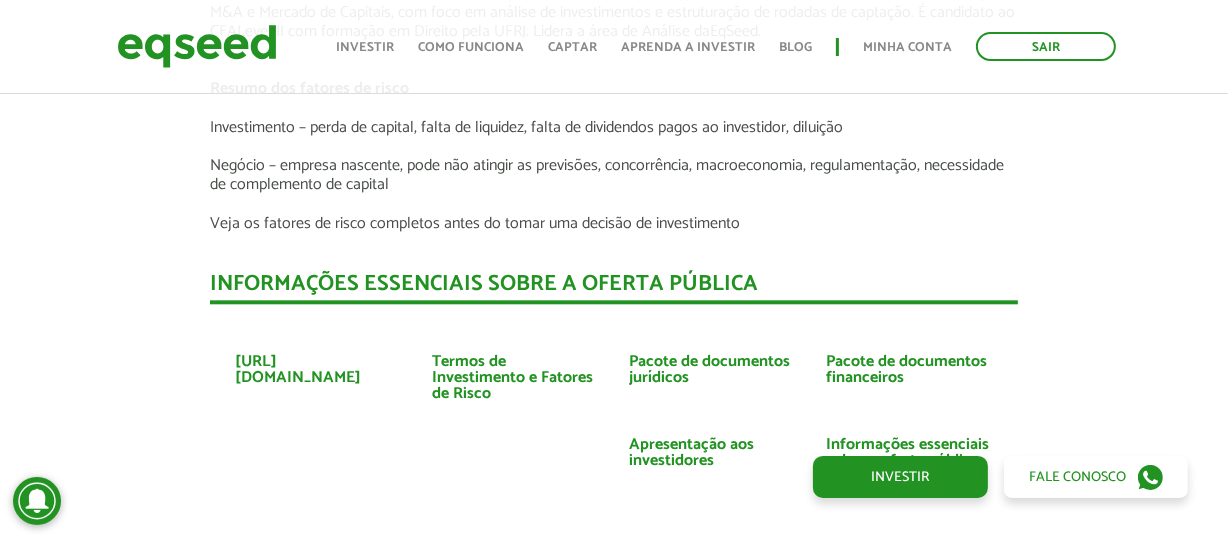 scroll, scrollTop: 4312, scrollLeft: 0, axis: vertical 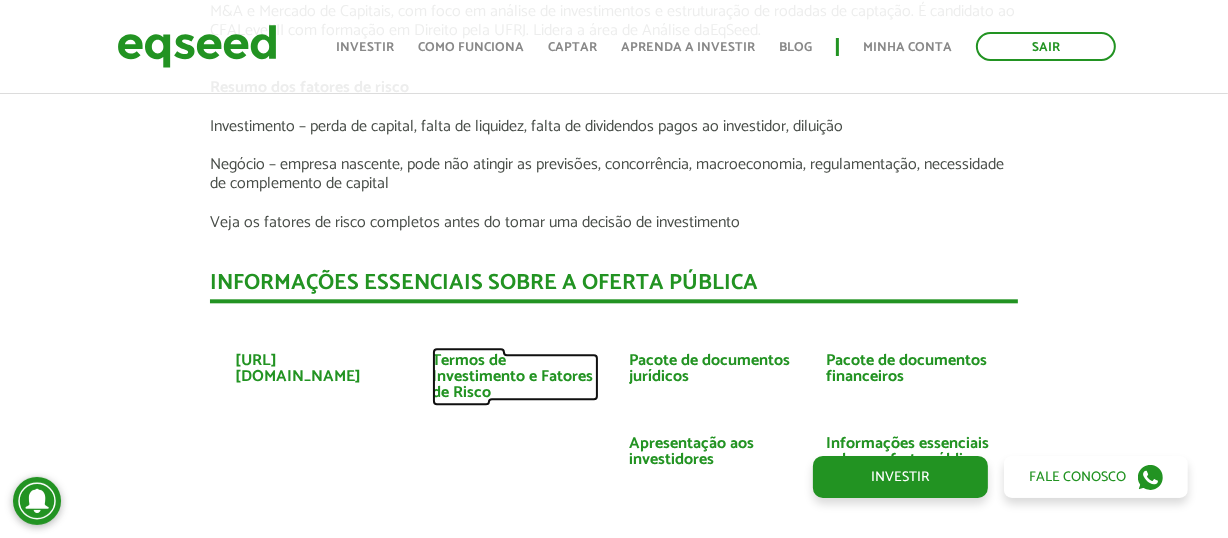 click on "Termos de Investimento e Fatores de Risco" at bounding box center (515, 377) 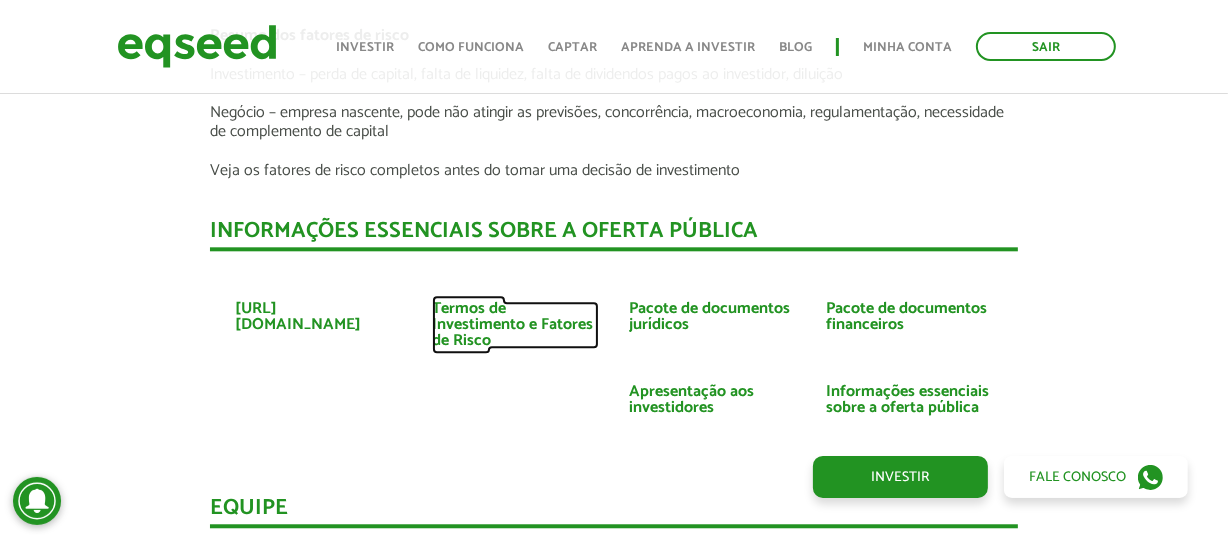 scroll, scrollTop: 4403, scrollLeft: 0, axis: vertical 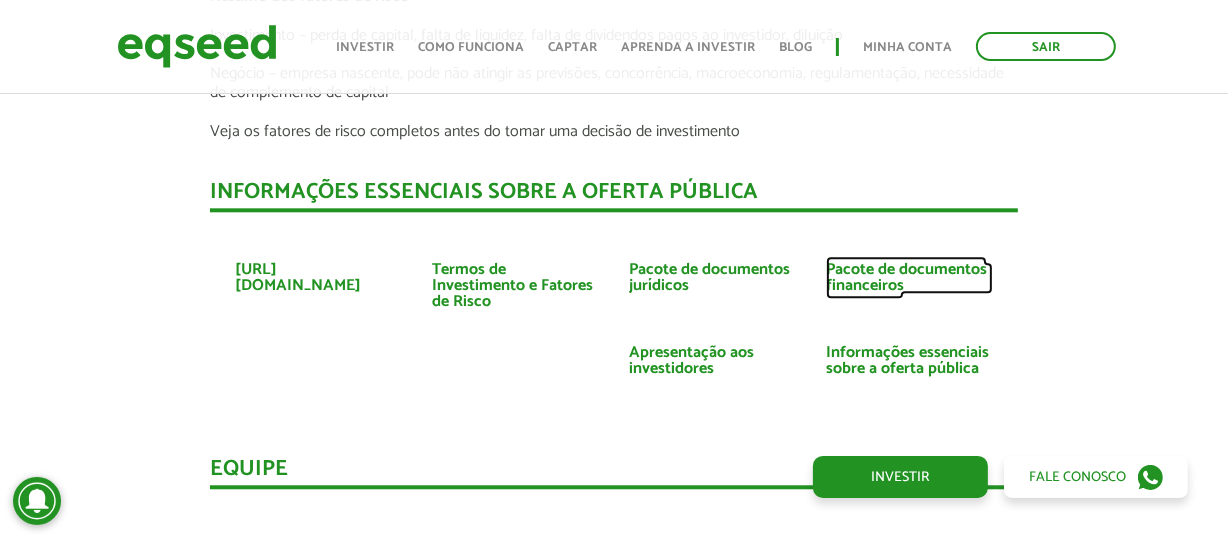 click on "Pacote de documentos financeiros" at bounding box center [909, 278] 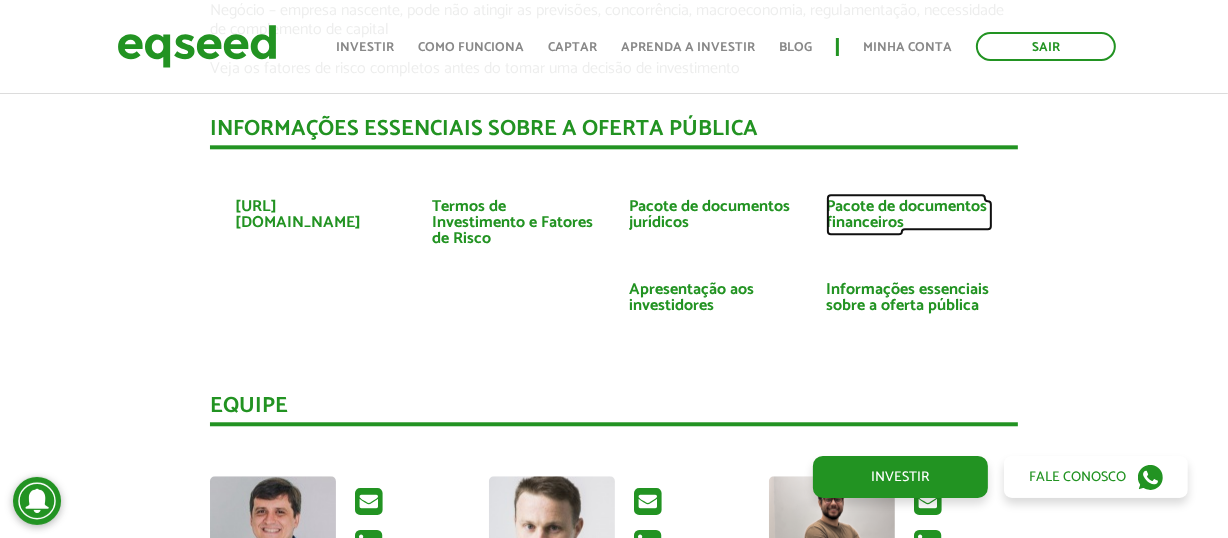 scroll, scrollTop: 4494, scrollLeft: 0, axis: vertical 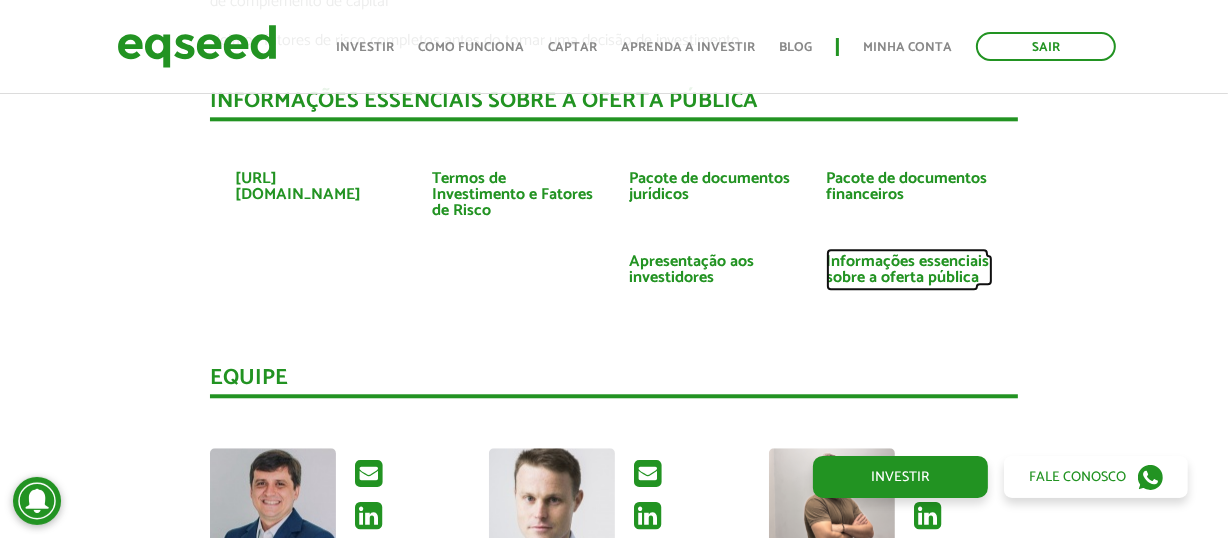 click on "Informações essenciais sobre a oferta pública" at bounding box center (909, 270) 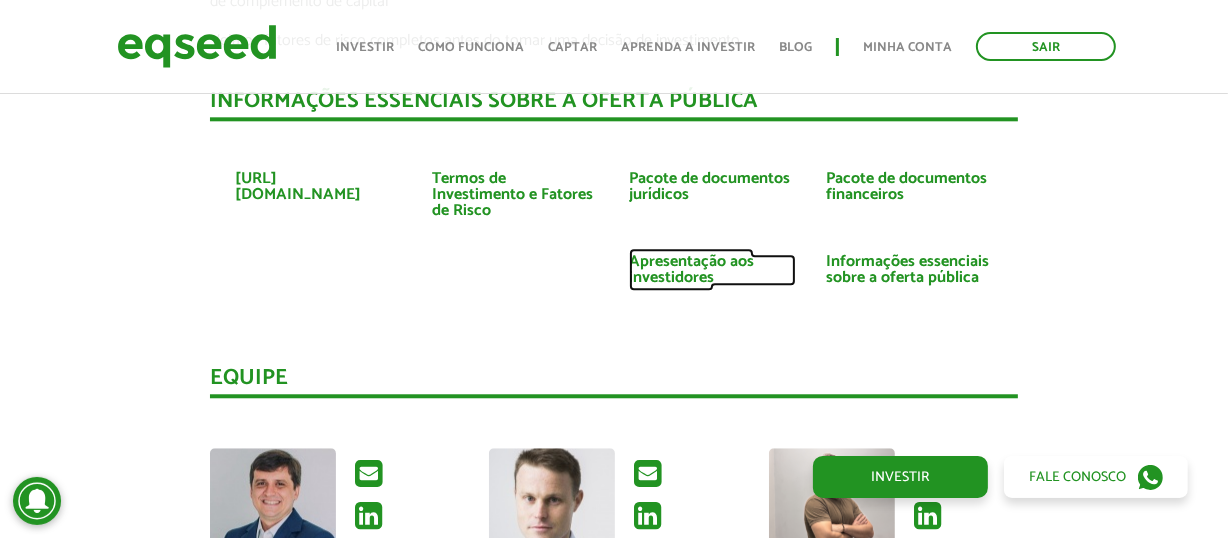 click on "Apresentação aos investidores" at bounding box center (712, 270) 